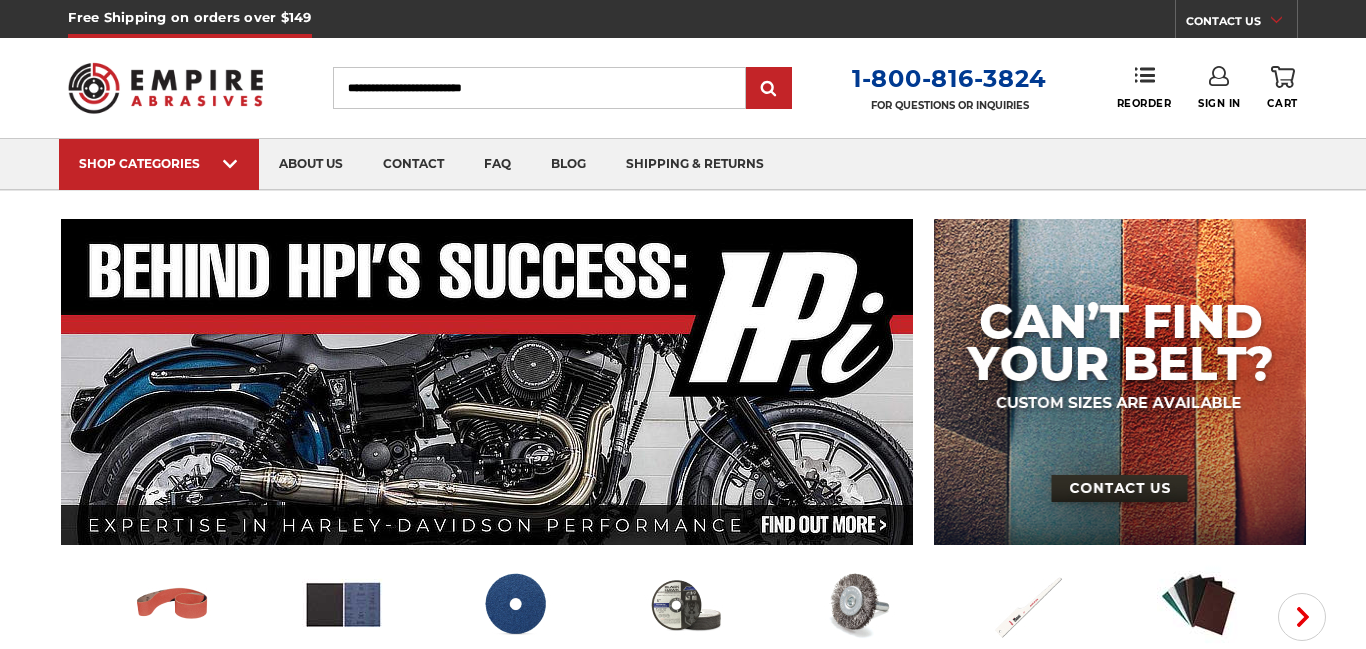 scroll, scrollTop: 0, scrollLeft: 0, axis: both 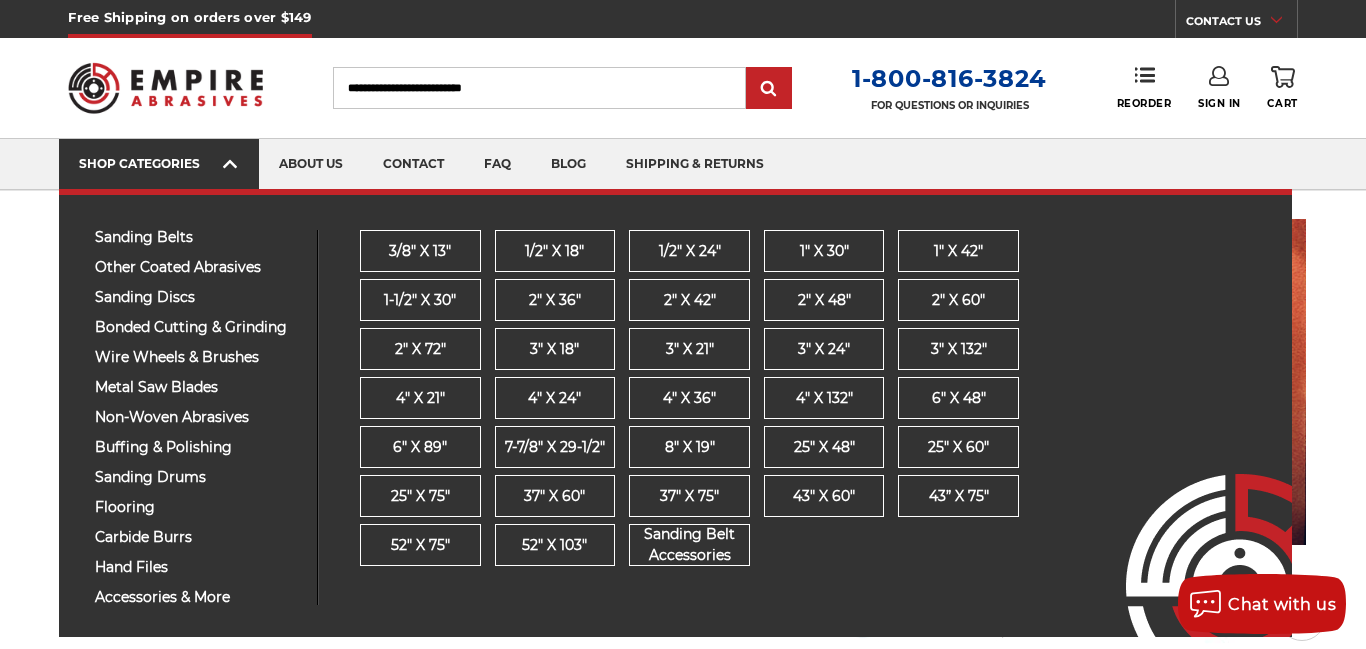 click on "SHOP CATEGORIES" at bounding box center (159, 163) 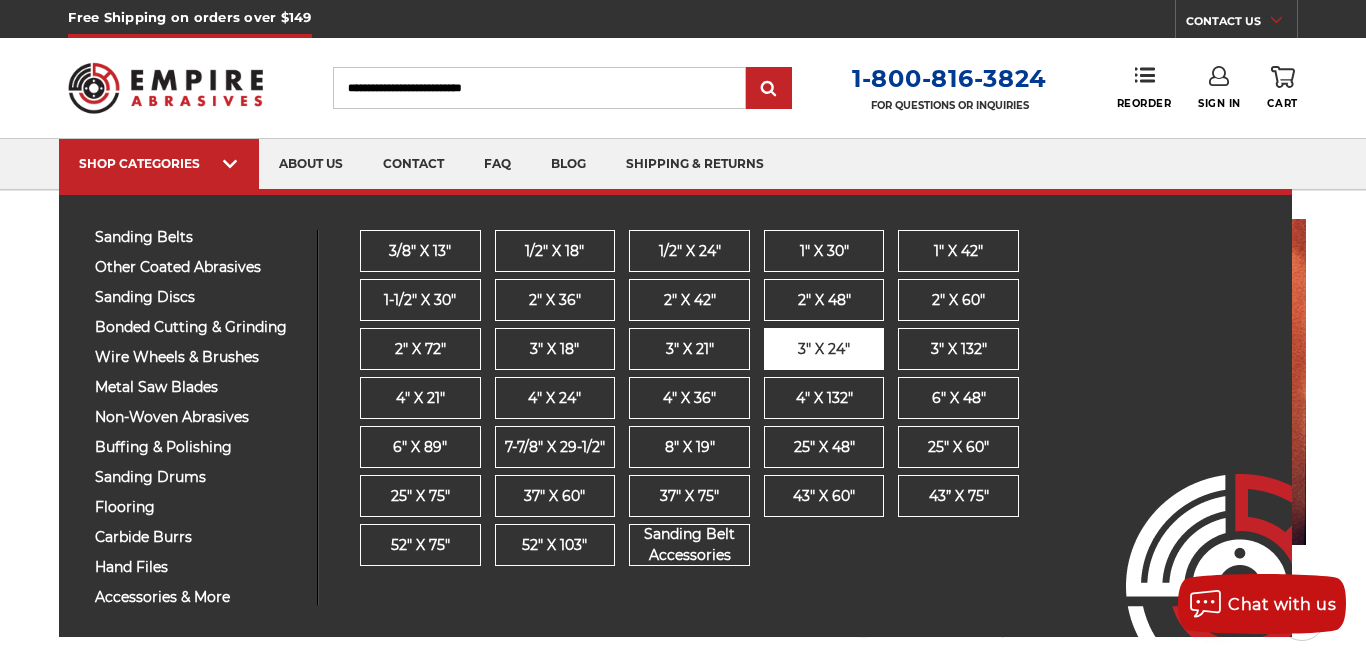 click on "3" x 24"" at bounding box center [824, 349] 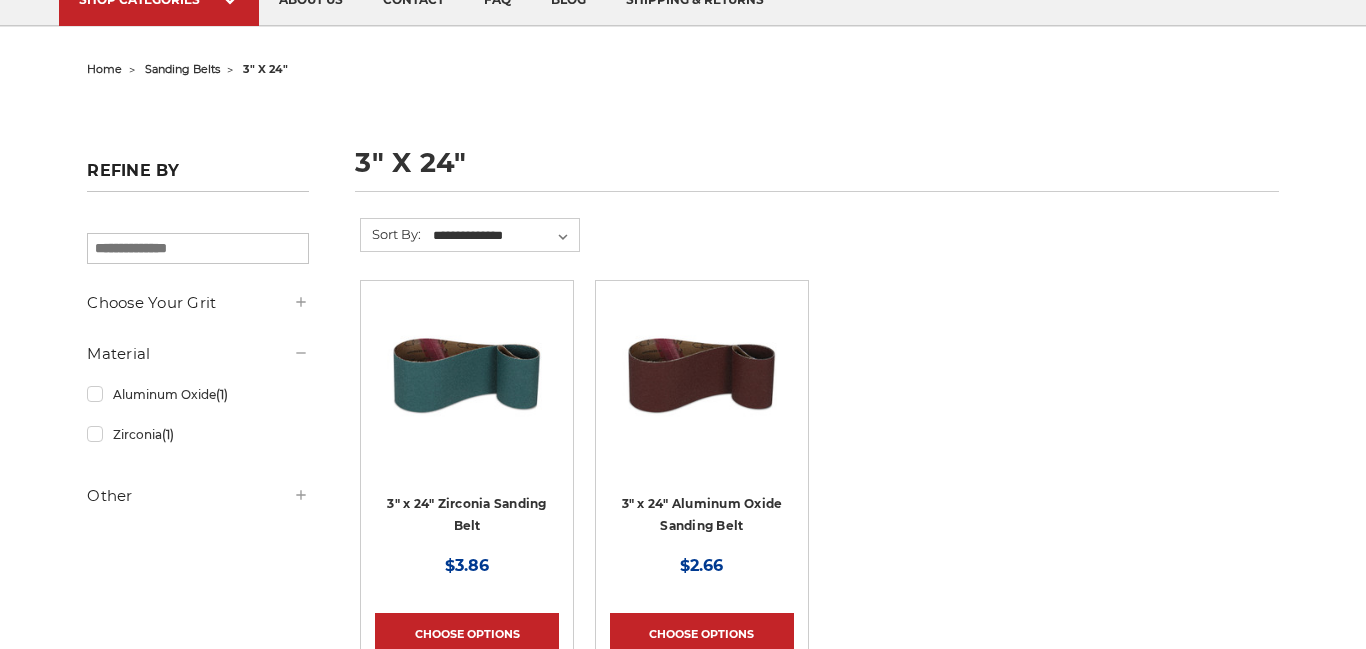 scroll, scrollTop: 167, scrollLeft: 0, axis: vertical 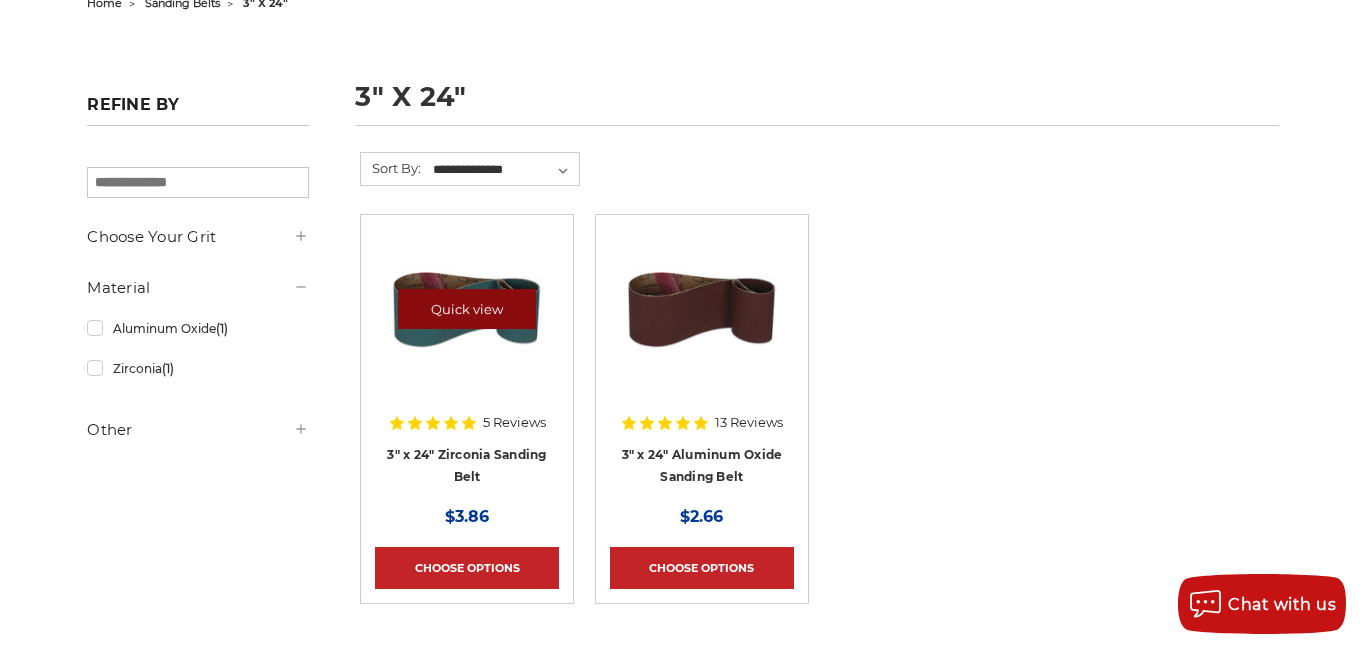 click on "Quick view" at bounding box center (467, 309) 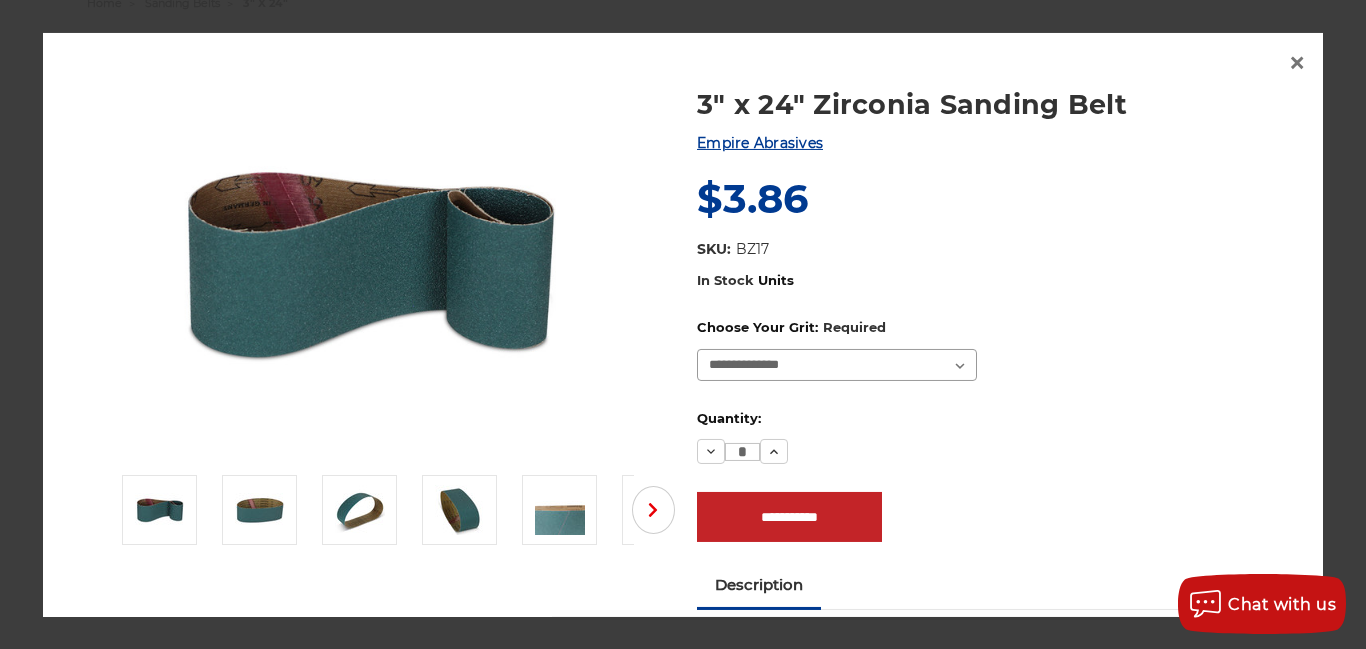 click on "**********" at bounding box center (837, 365) 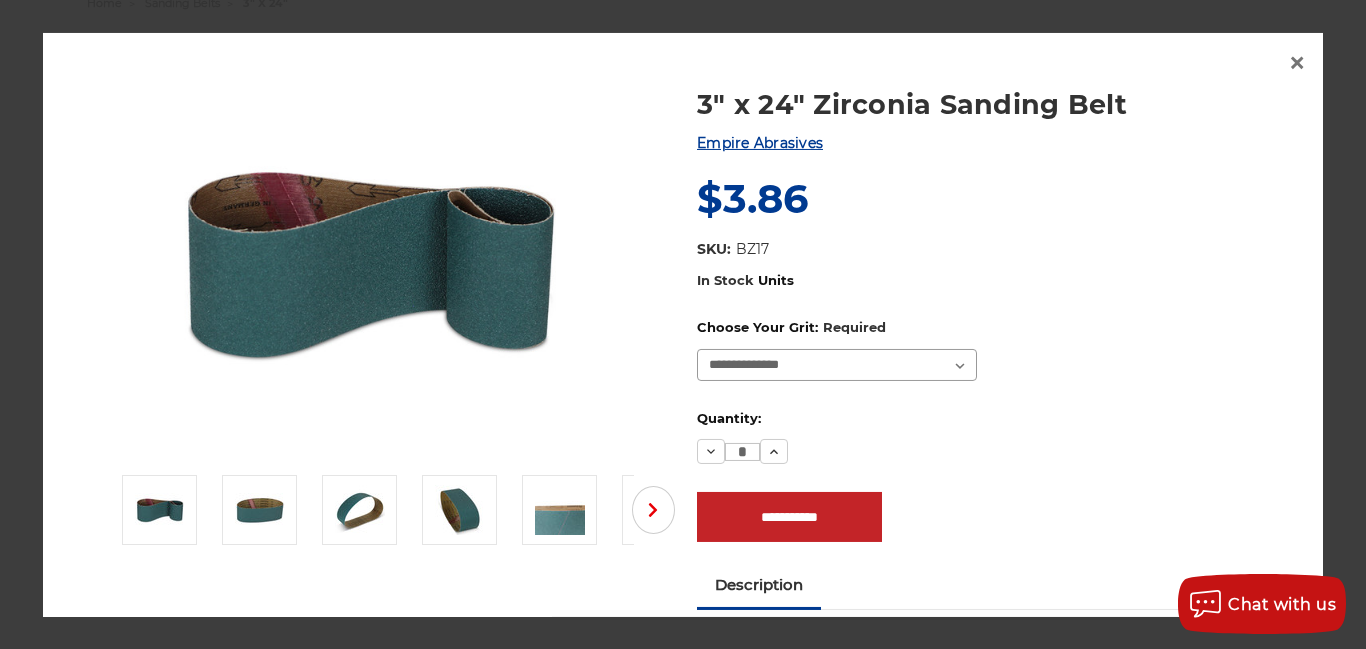 select on "****" 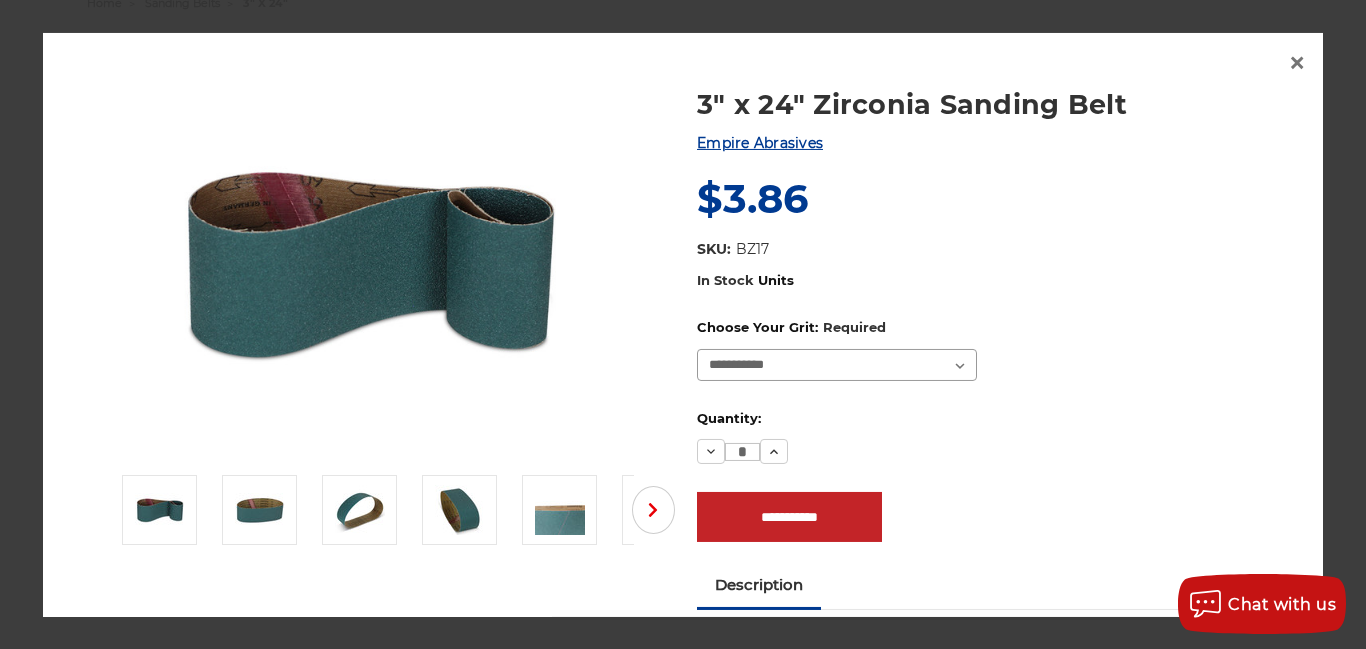 click on "**********" at bounding box center [837, 365] 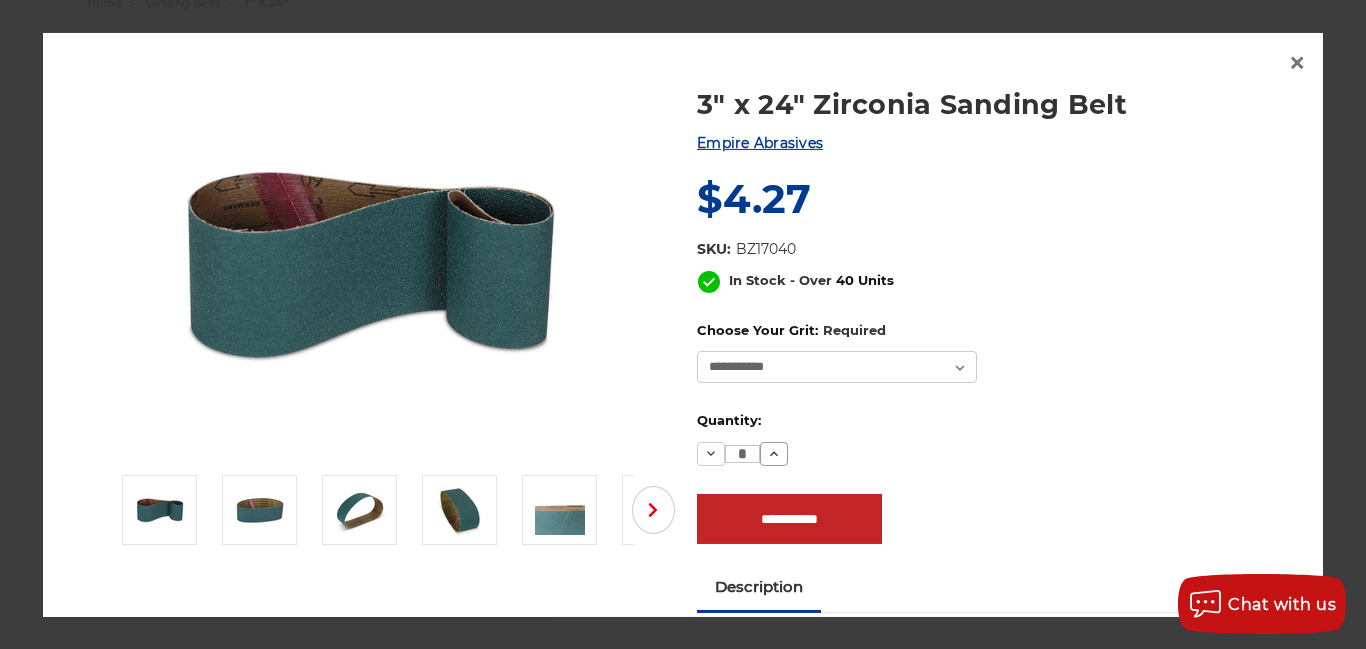 click 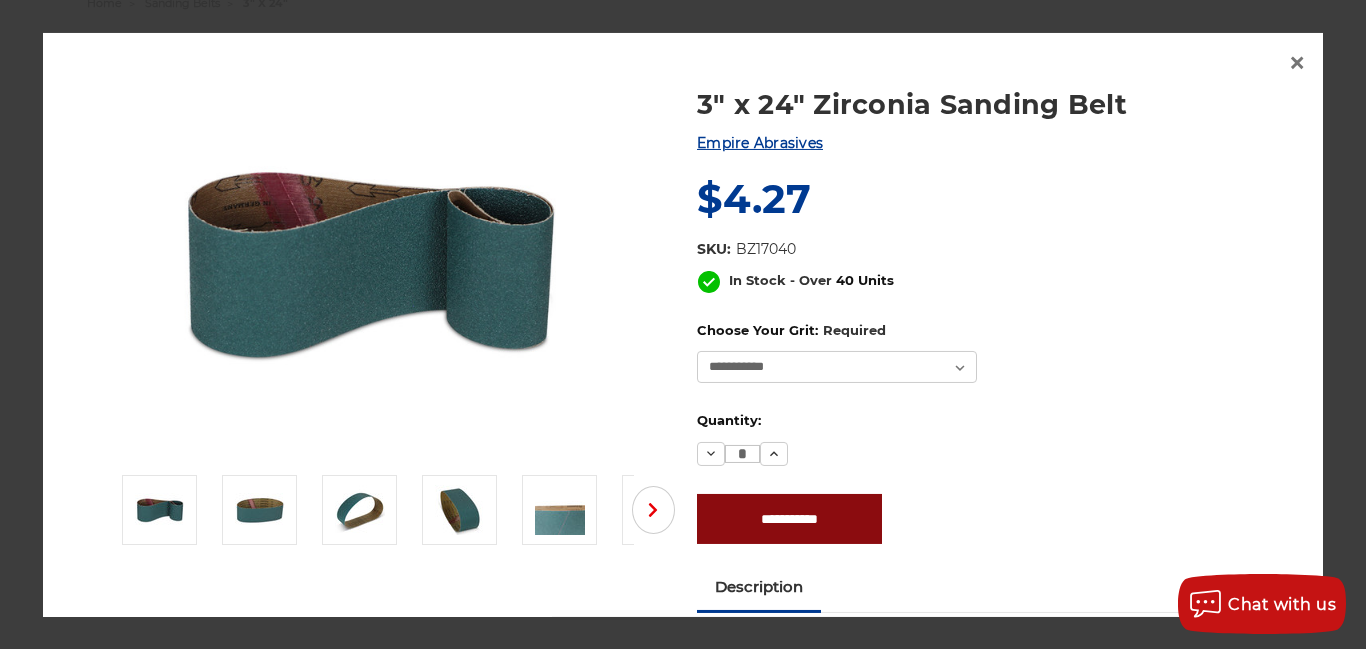 click on "**********" at bounding box center [789, 519] 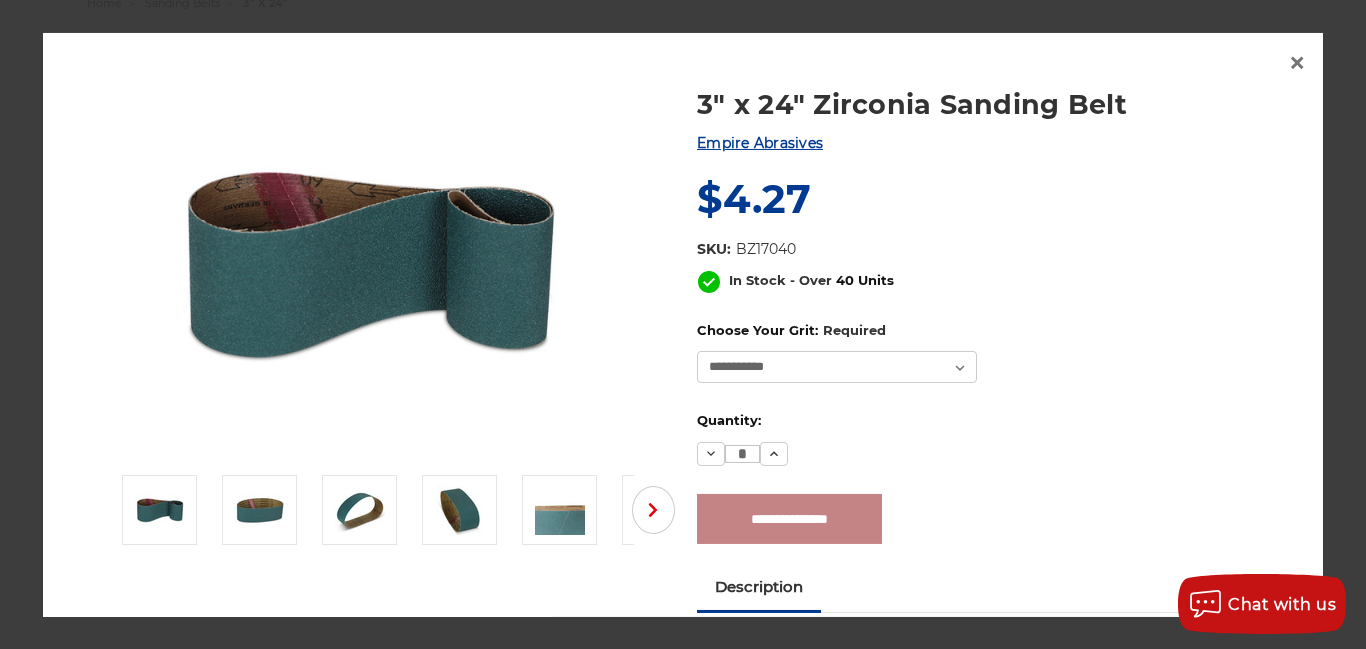 type on "**********" 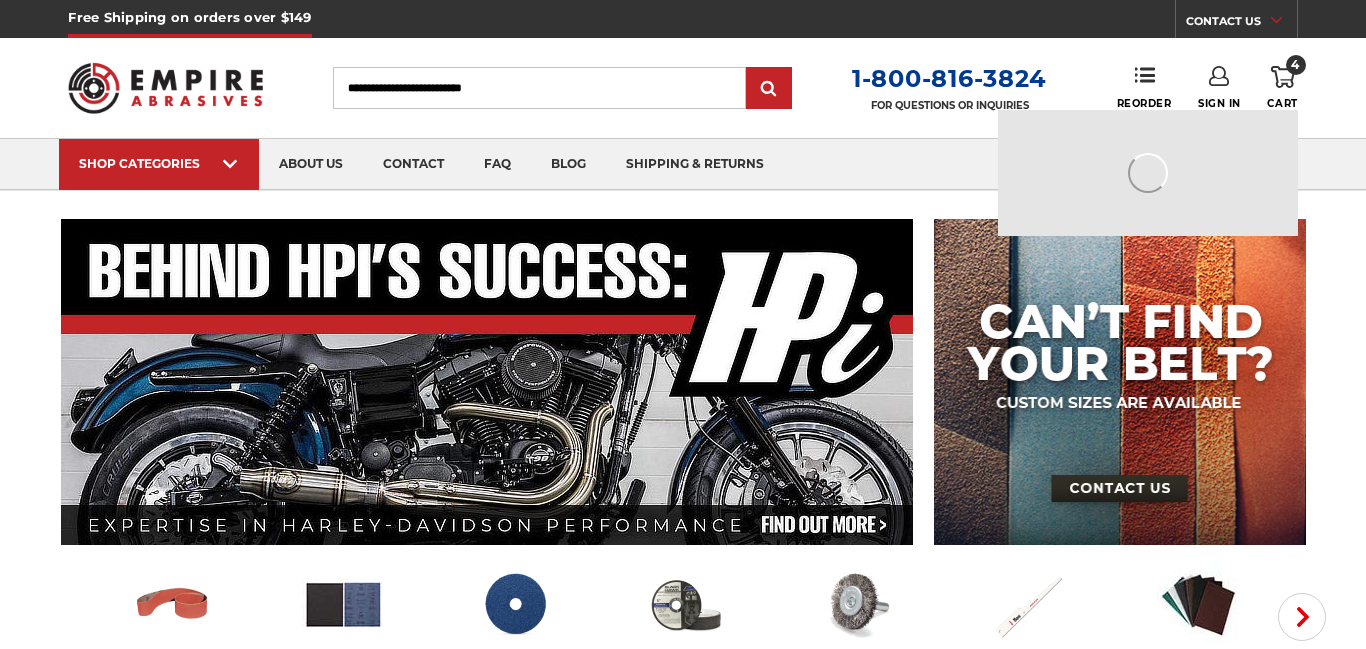 scroll, scrollTop: 0, scrollLeft: 0, axis: both 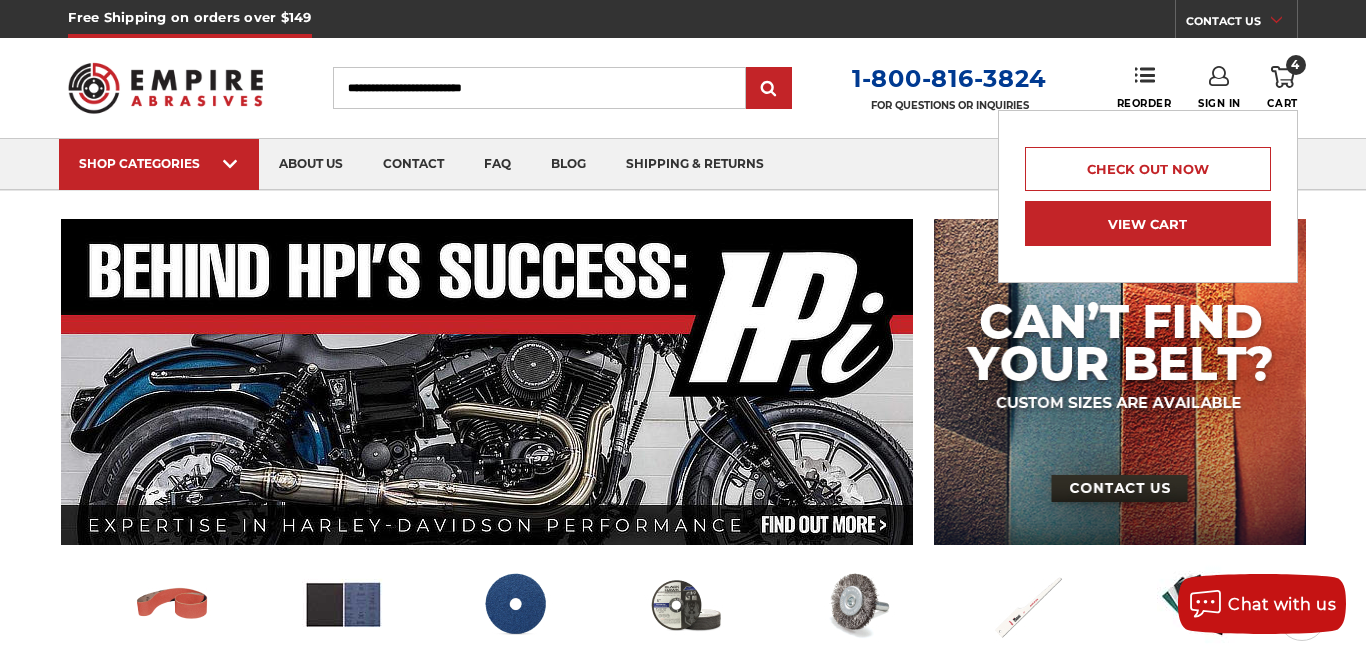 click on "View Cart" at bounding box center (1148, 223) 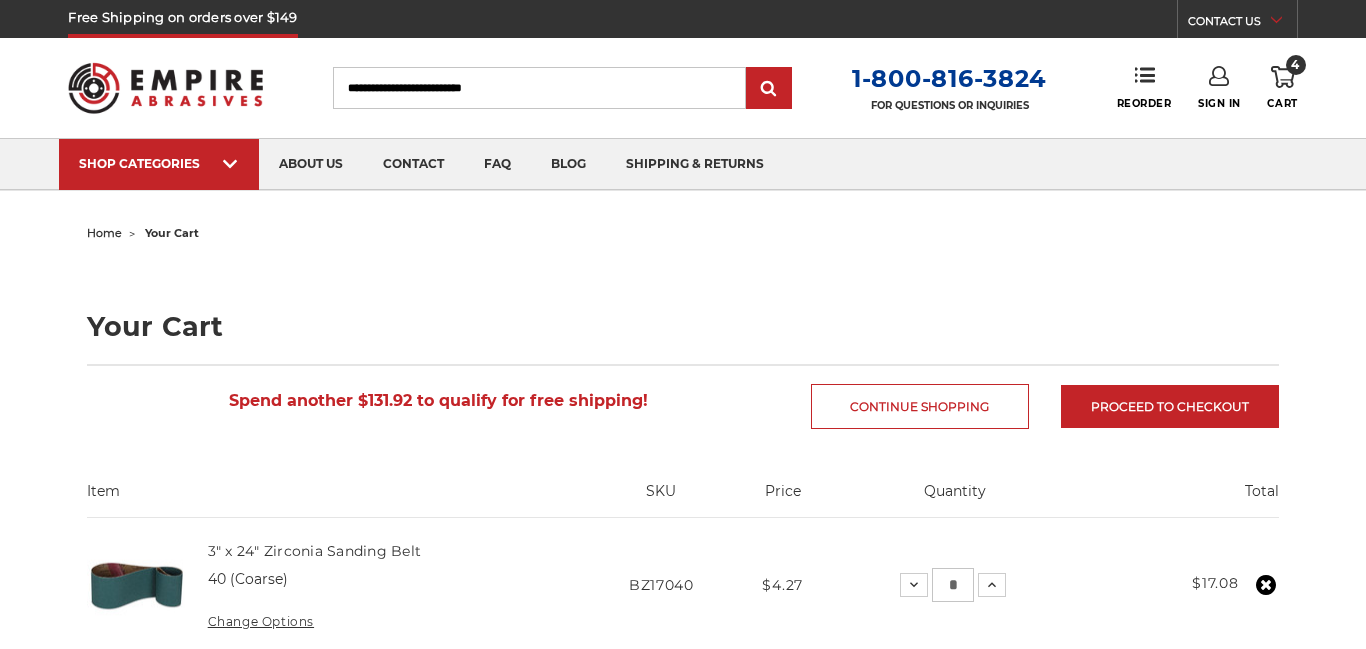 scroll, scrollTop: 0, scrollLeft: 0, axis: both 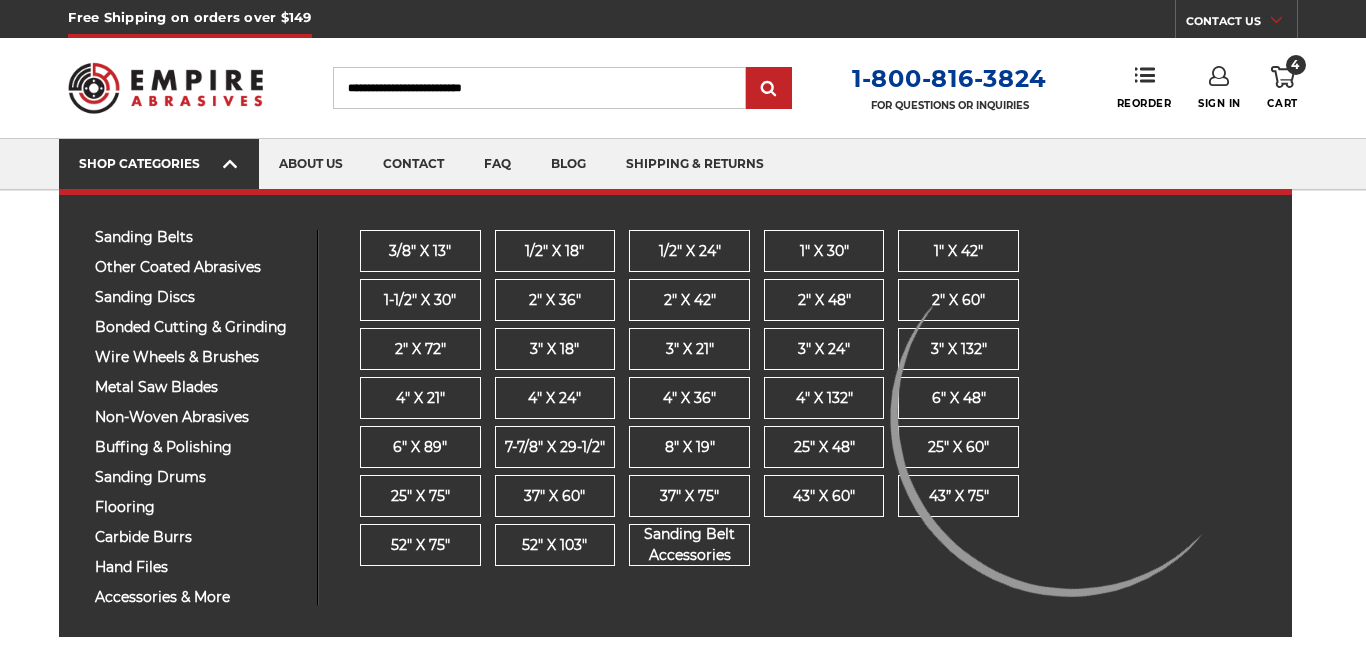 click on "SHOP CATEGORIES" at bounding box center (159, 163) 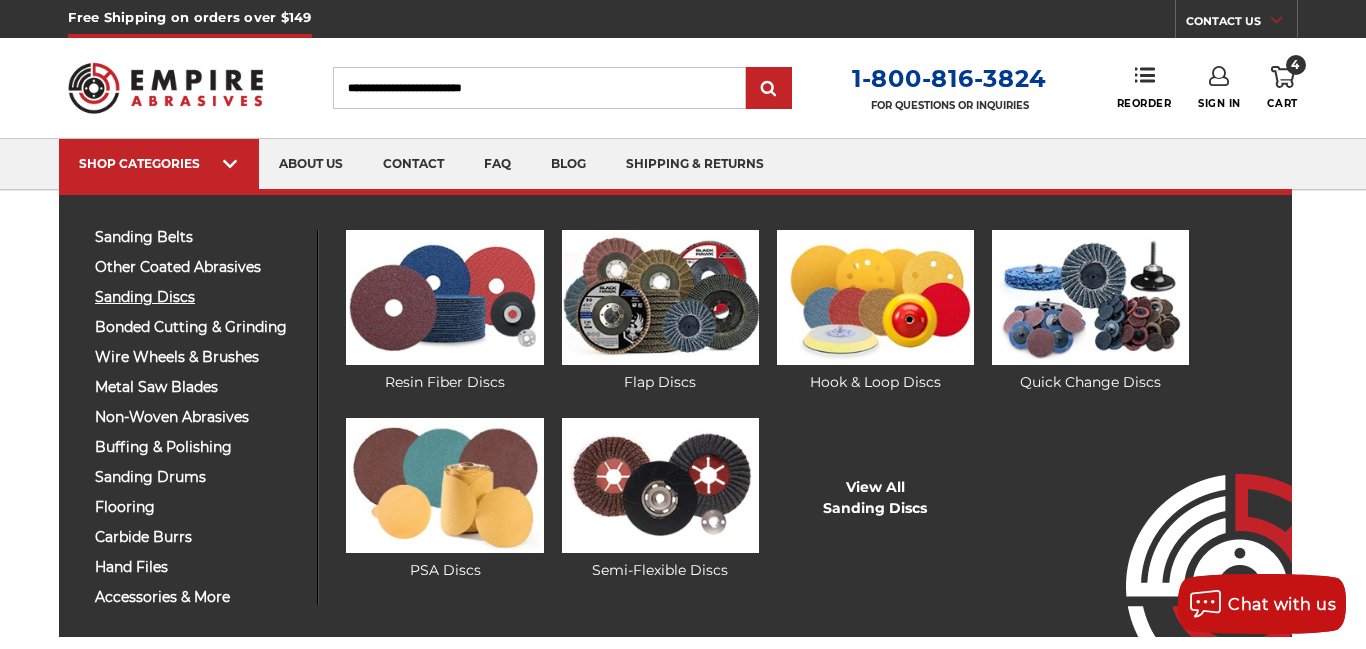 click on "sanding discs" at bounding box center (198, 297) 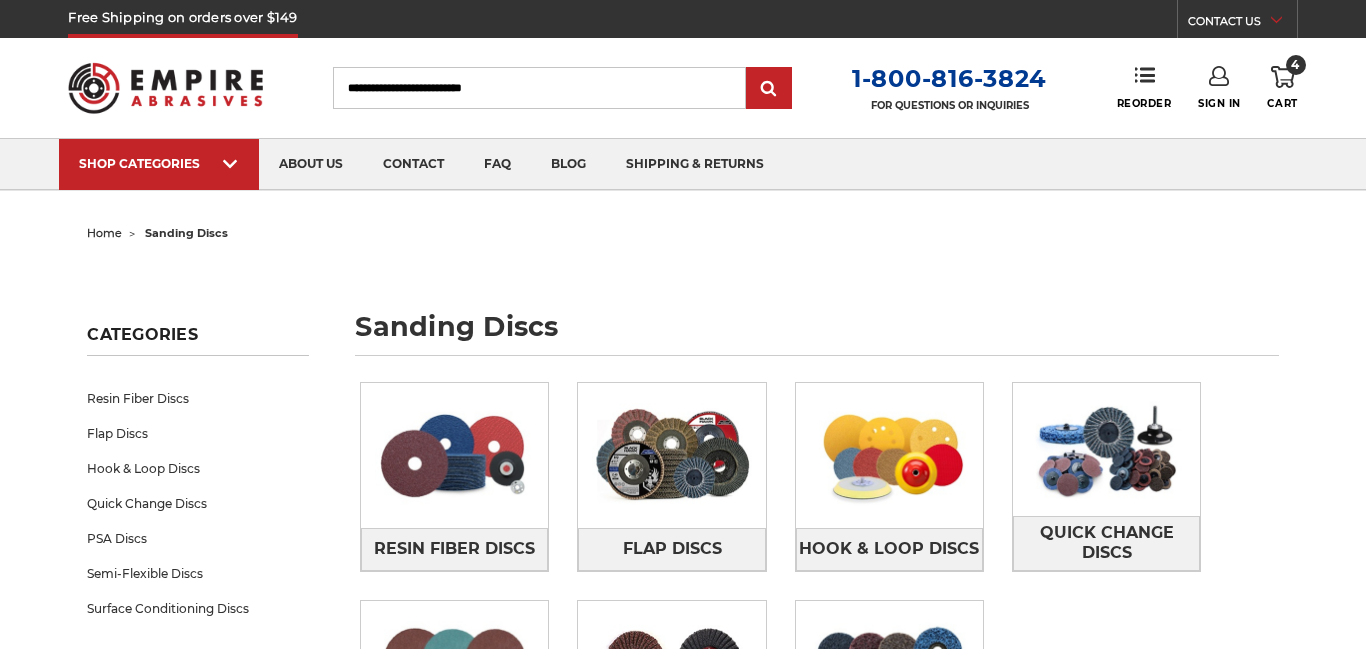 scroll, scrollTop: 0, scrollLeft: 0, axis: both 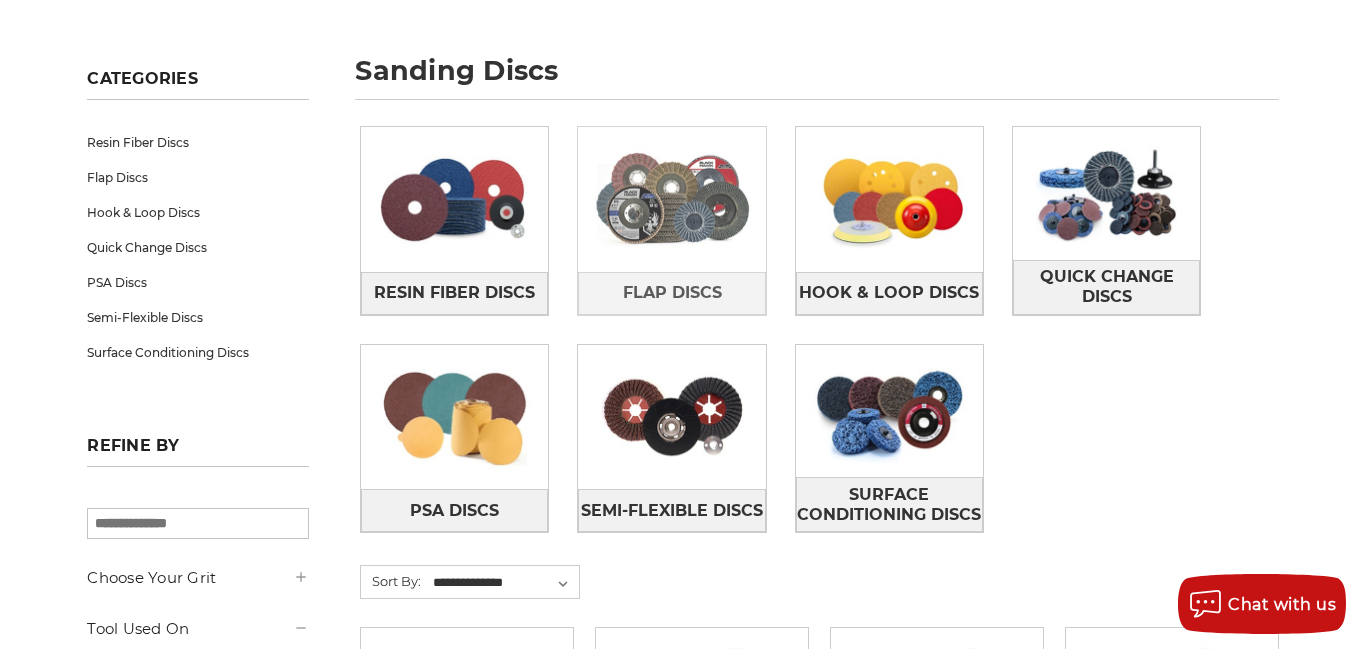 click at bounding box center (671, 199) 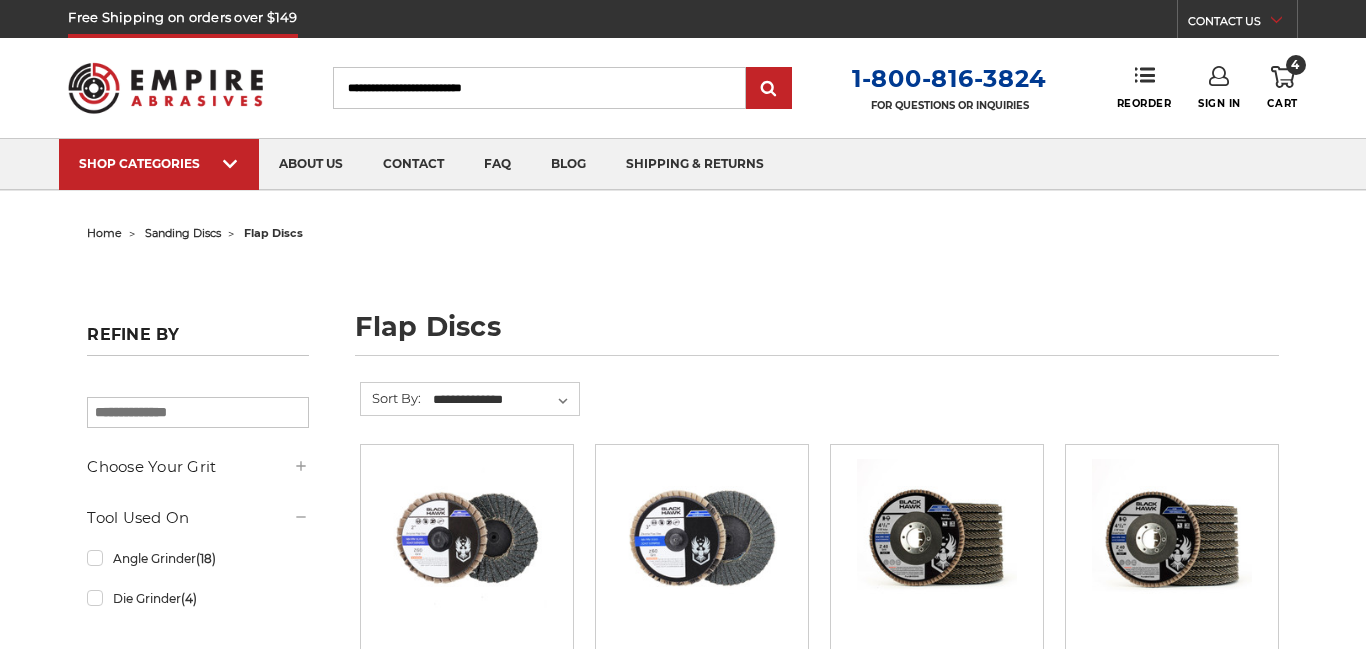 scroll, scrollTop: 0, scrollLeft: 0, axis: both 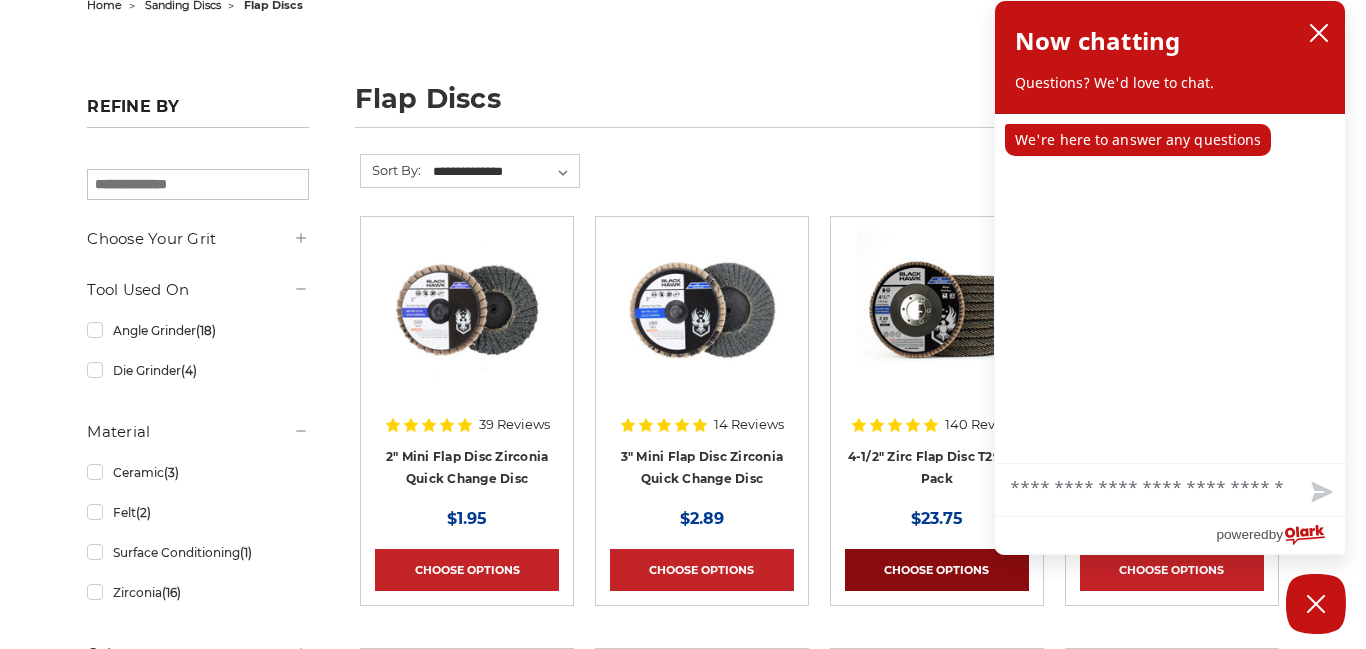 click on "Choose Options" at bounding box center [937, 570] 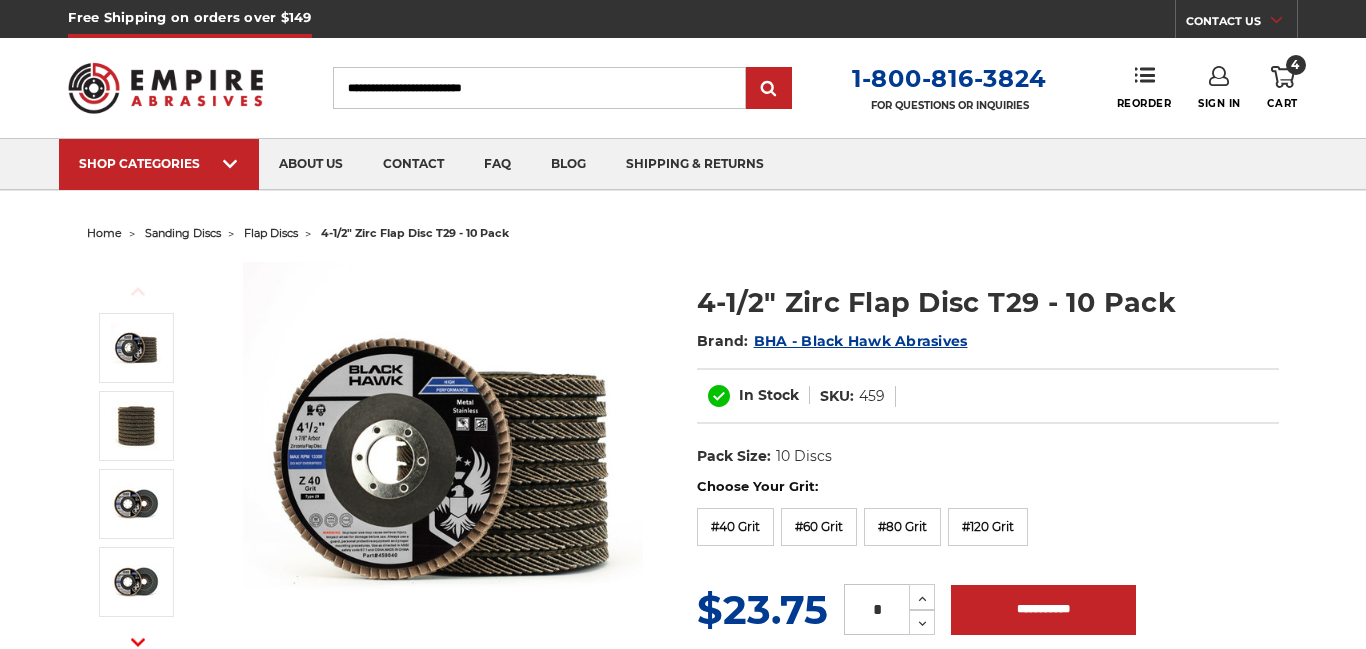 scroll, scrollTop: 0, scrollLeft: 0, axis: both 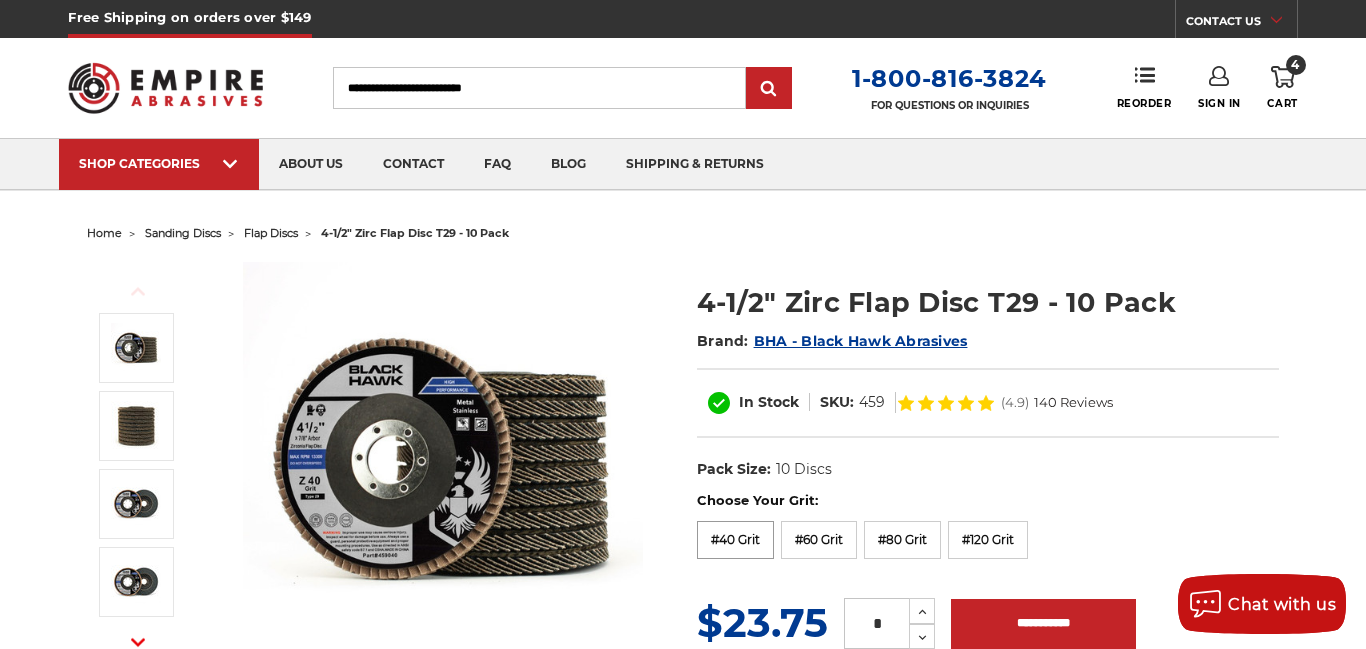 click on "#40 Grit" at bounding box center (735, 540) 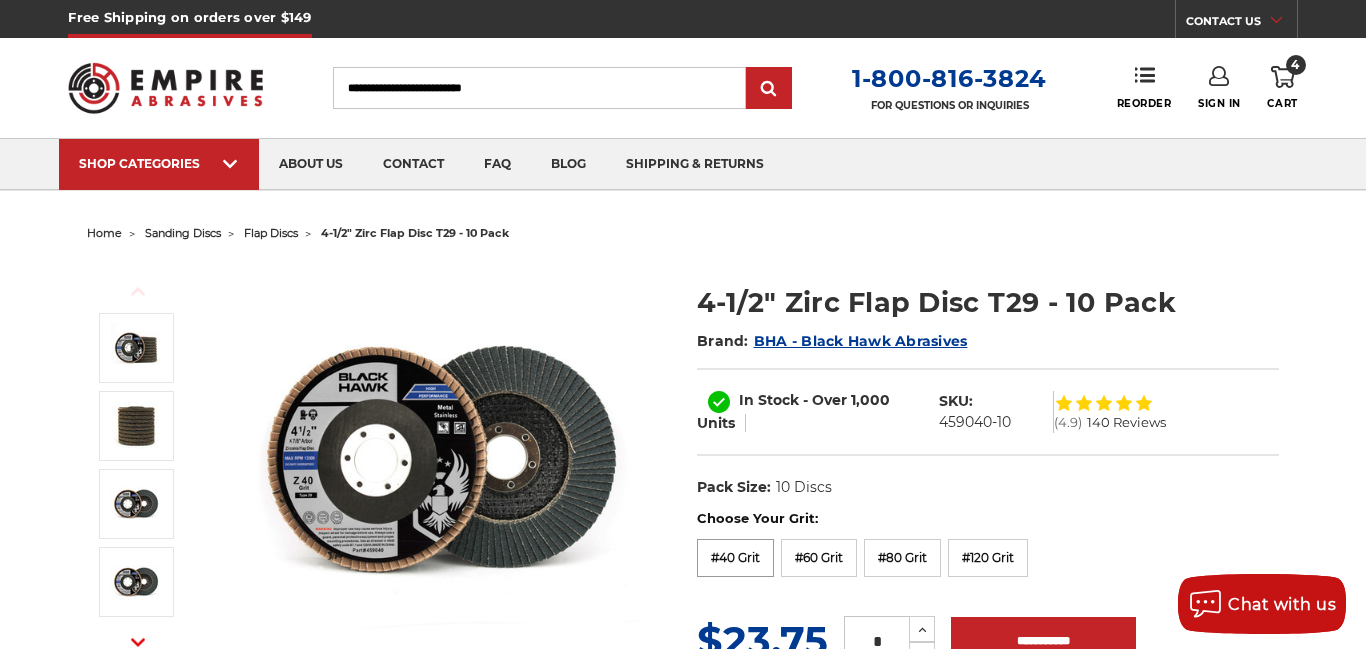 click on "#40 Grit" at bounding box center (735, 558) 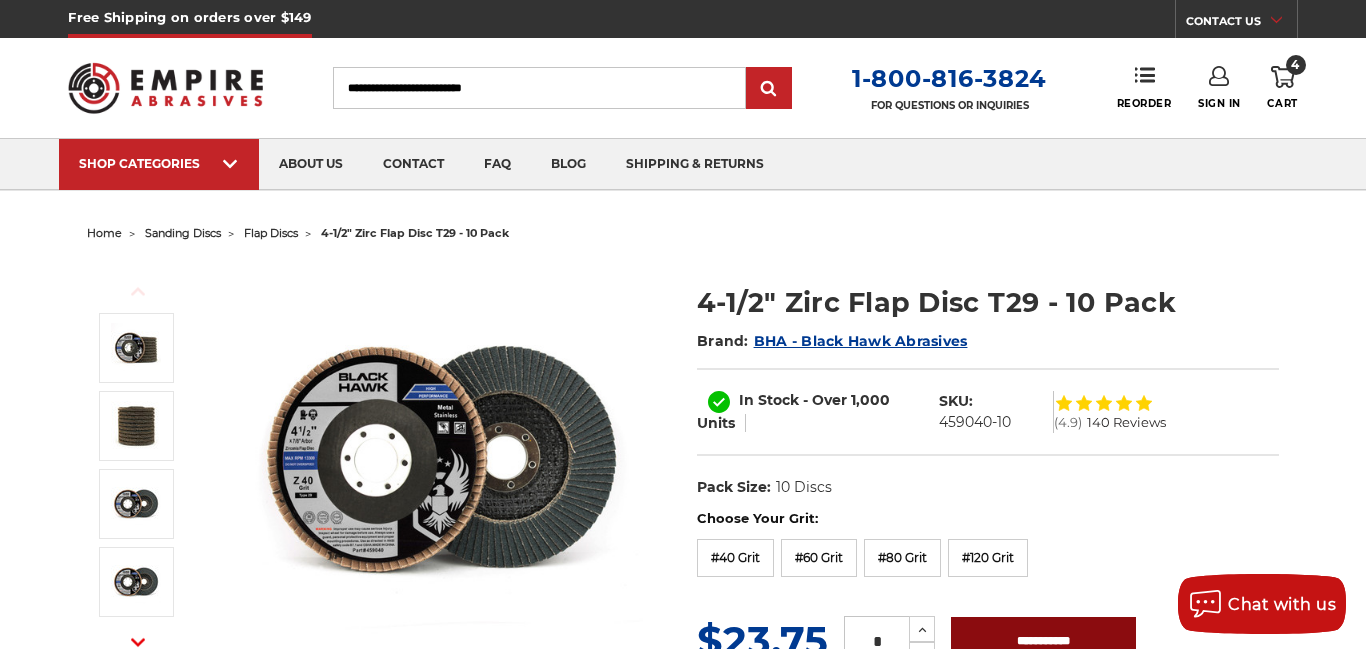 click on "**********" at bounding box center (1043, 642) 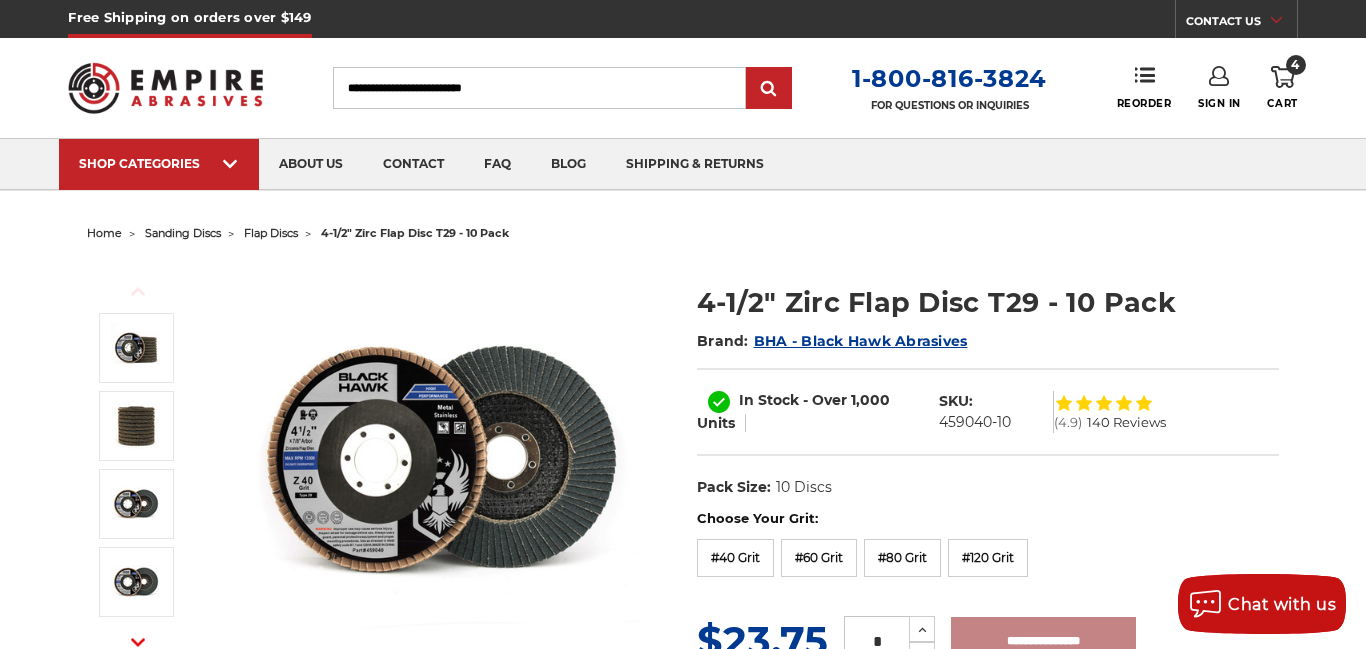type on "**********" 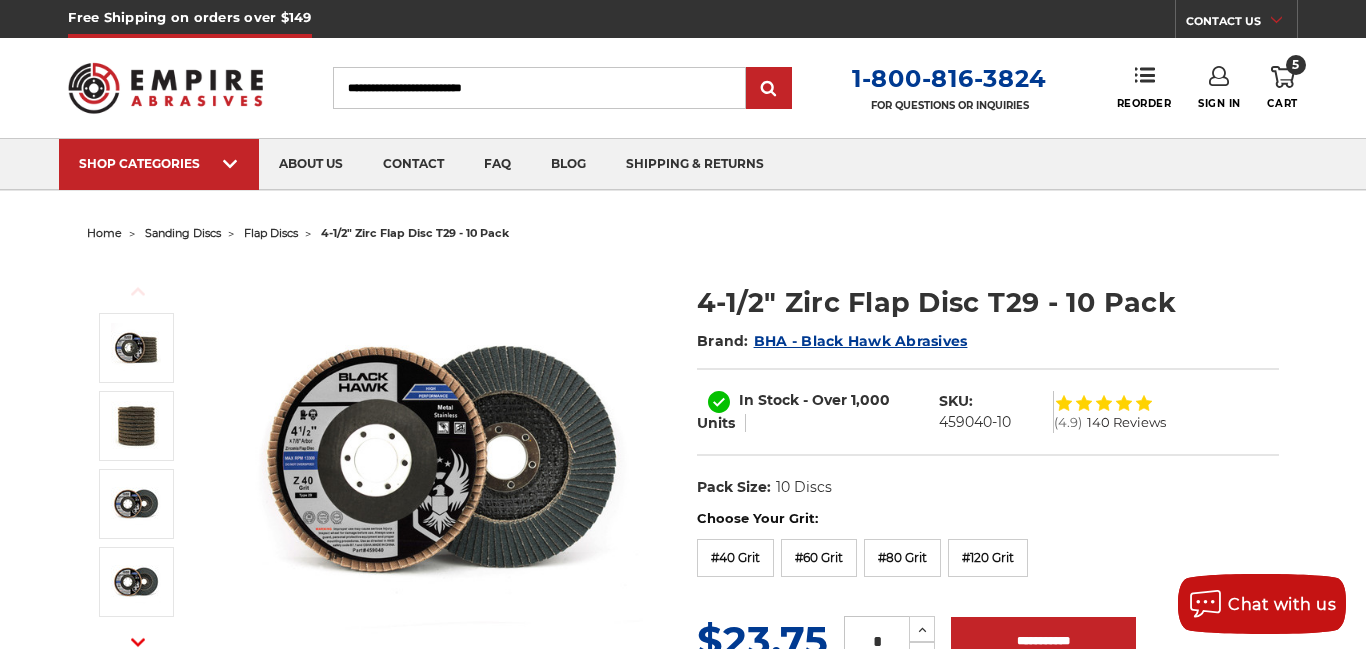 click on "5" at bounding box center (1296, 65) 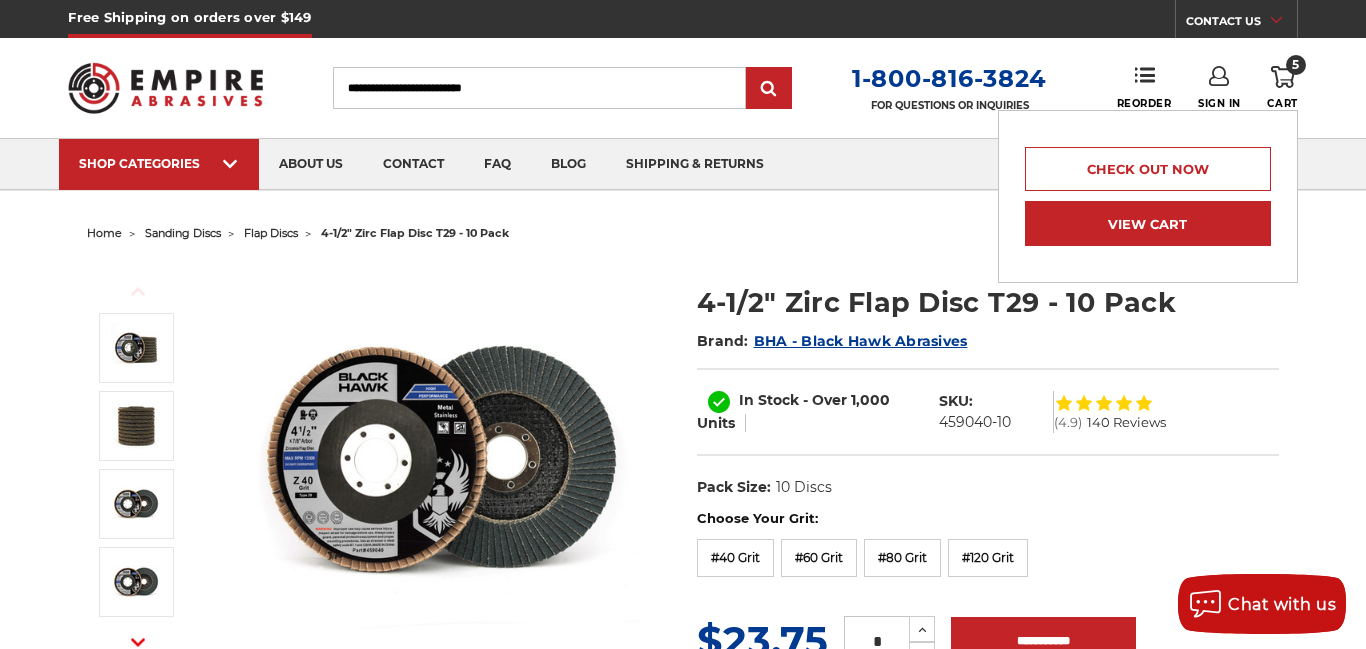 click on "View Cart" at bounding box center (1148, 223) 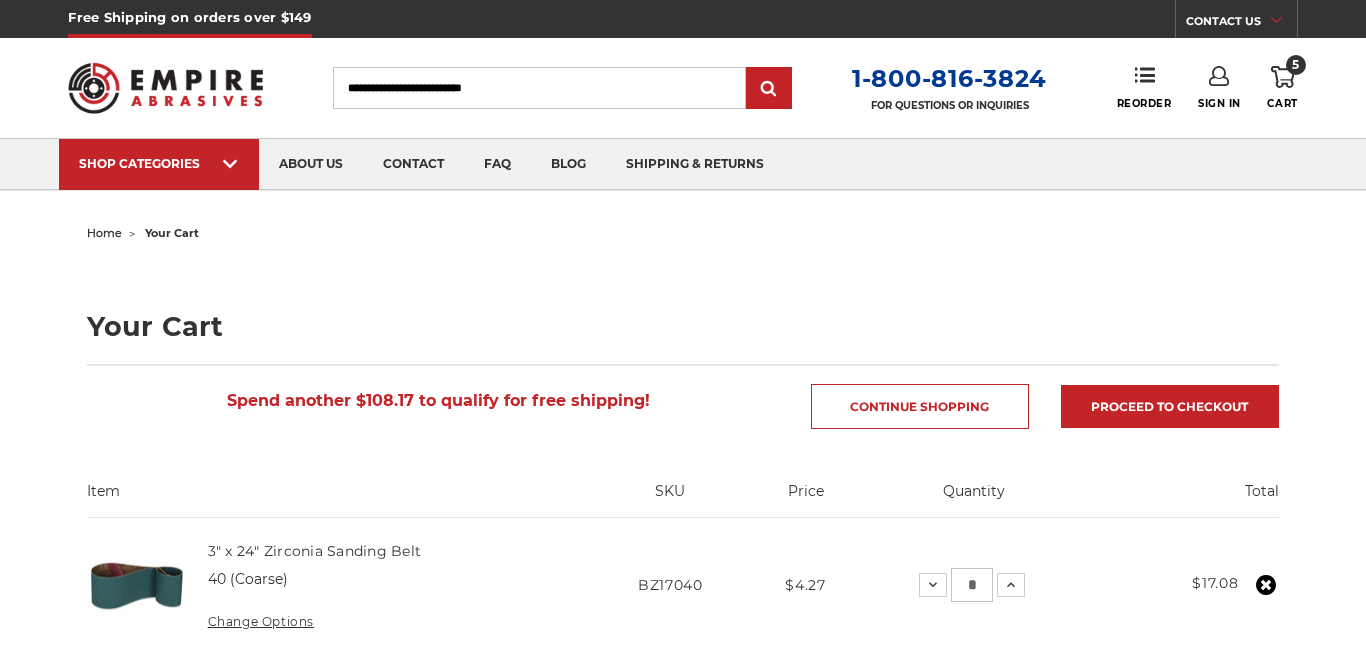 scroll, scrollTop: 0, scrollLeft: 0, axis: both 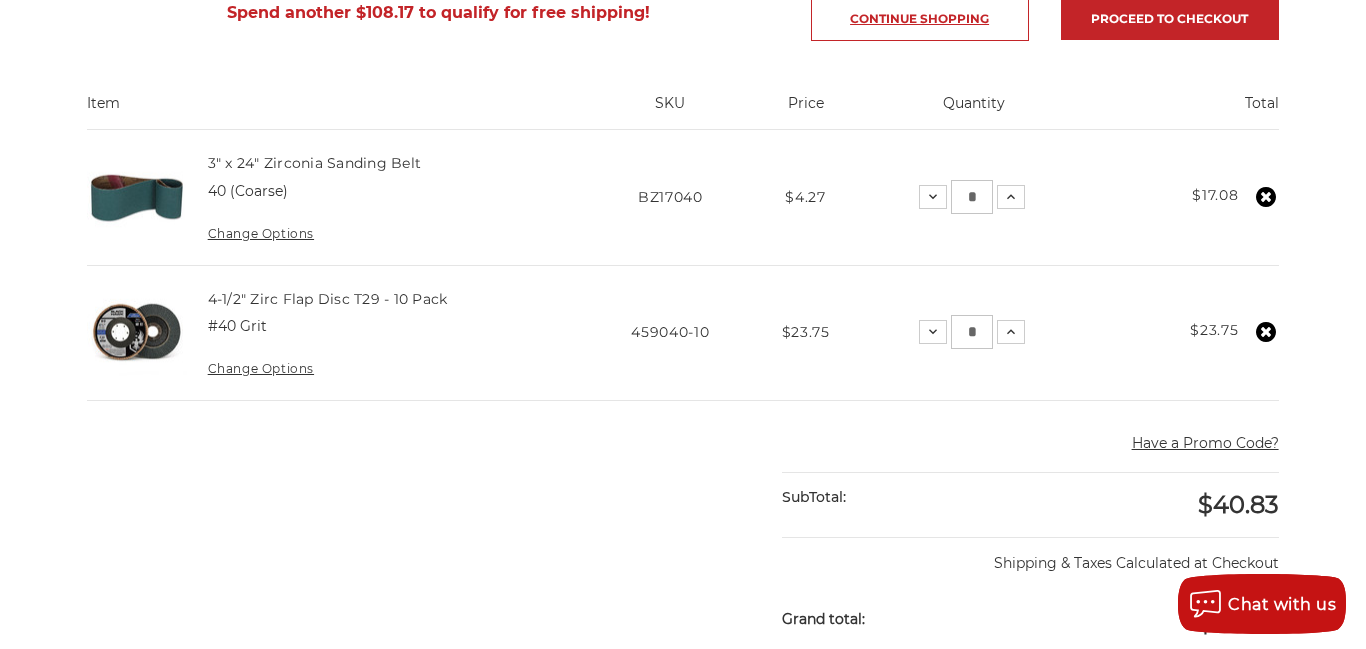 click on "Continue Shopping" at bounding box center [920, 18] 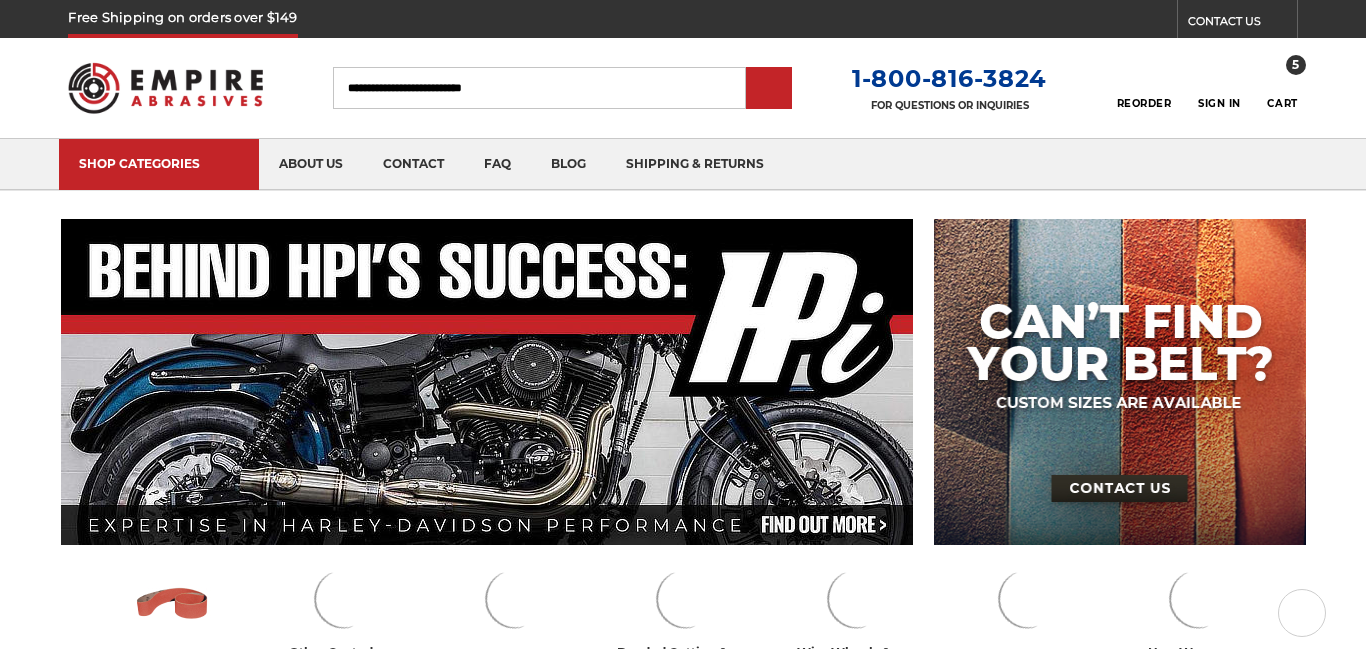 scroll, scrollTop: 0, scrollLeft: 0, axis: both 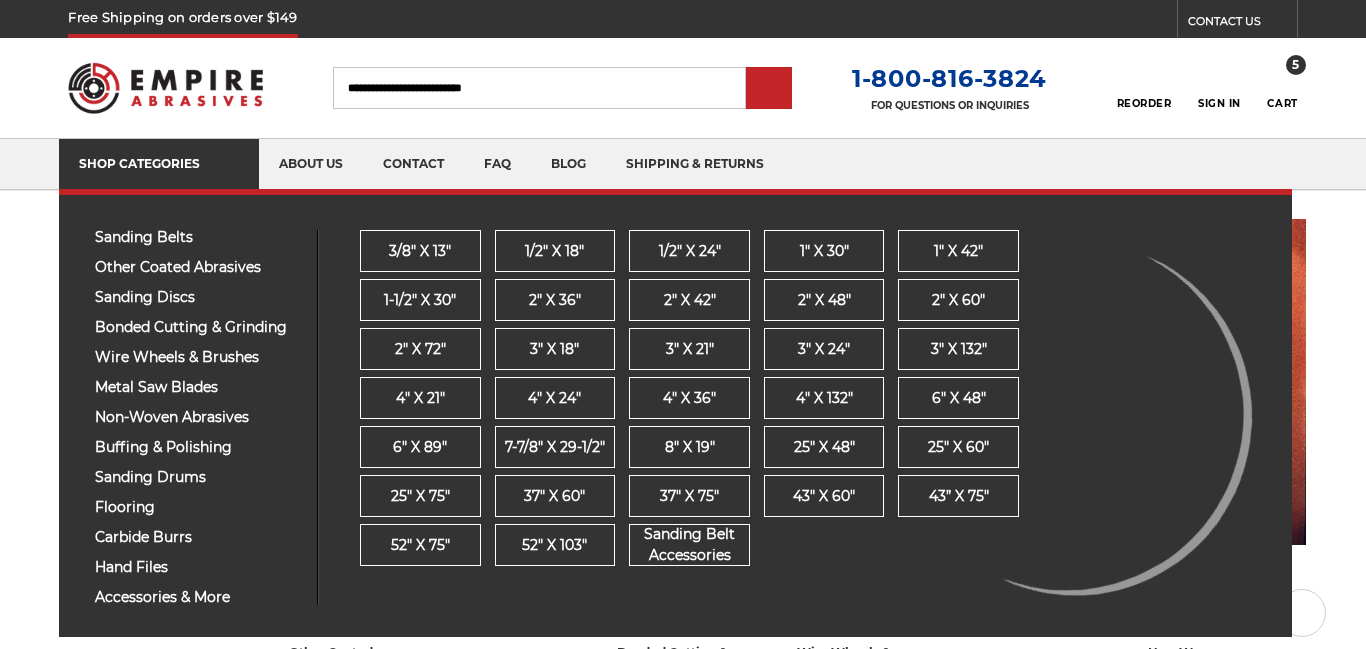 click 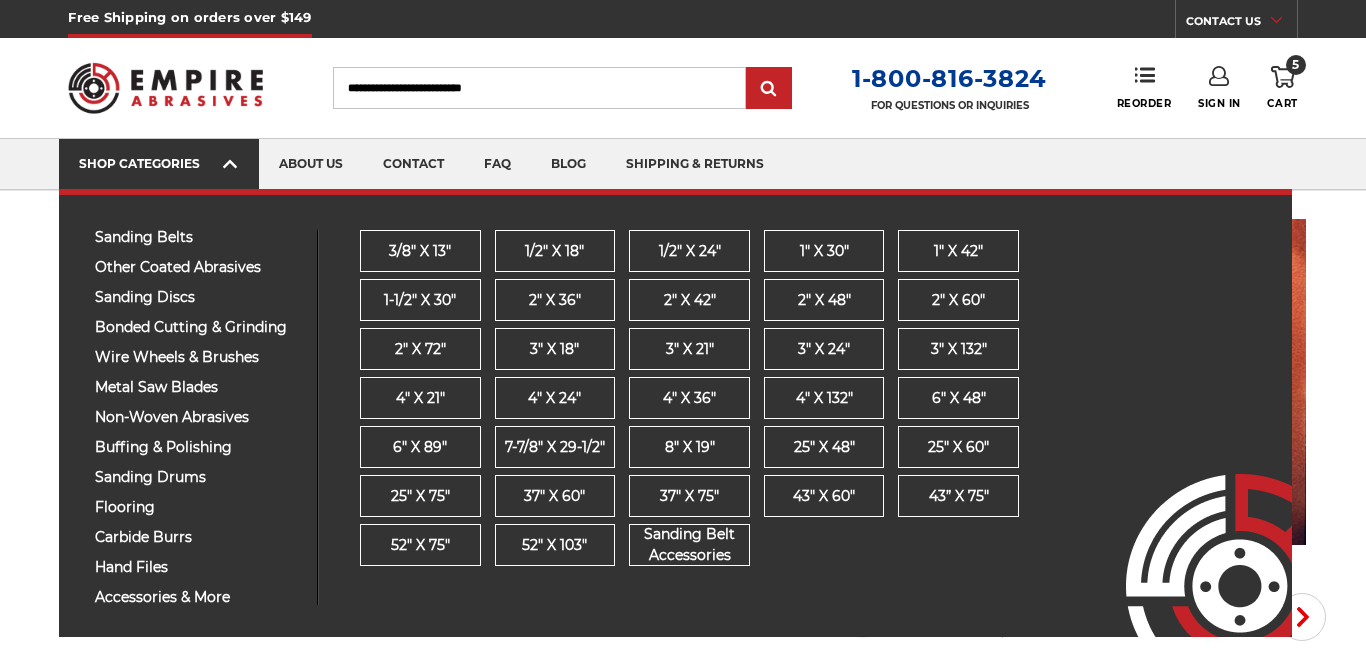scroll, scrollTop: 0, scrollLeft: 0, axis: both 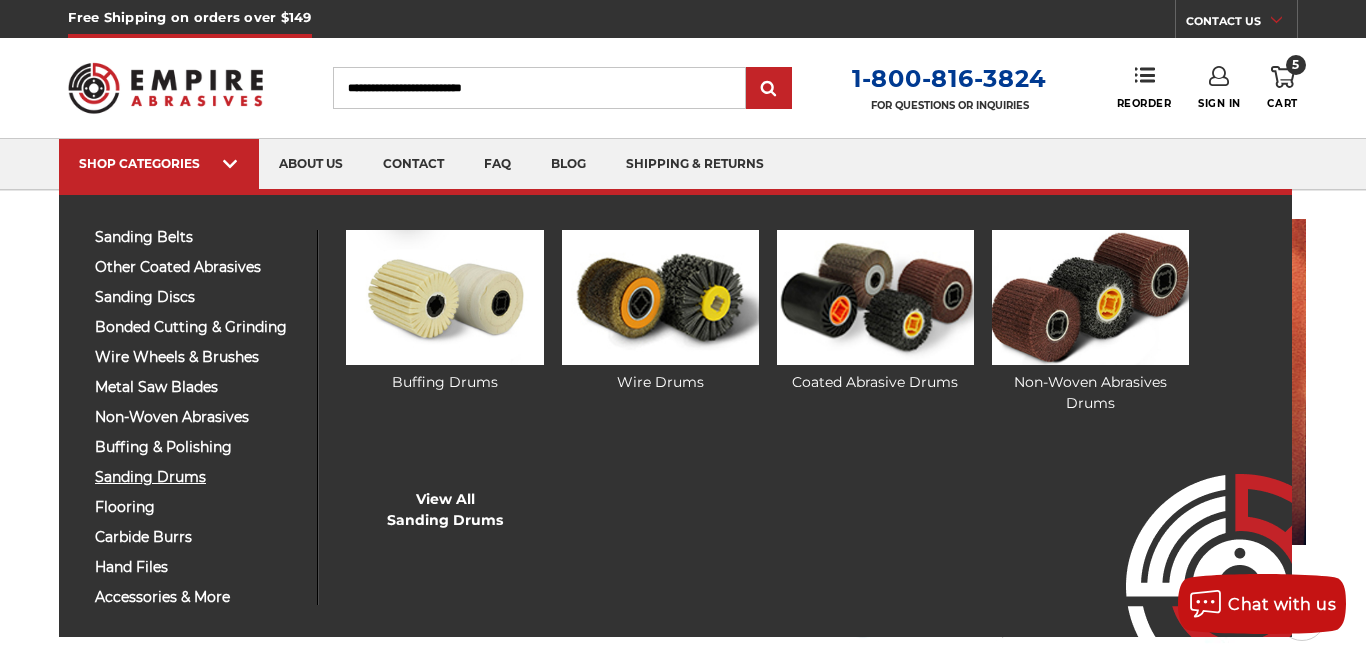 click on "sanding drums" at bounding box center [198, 477] 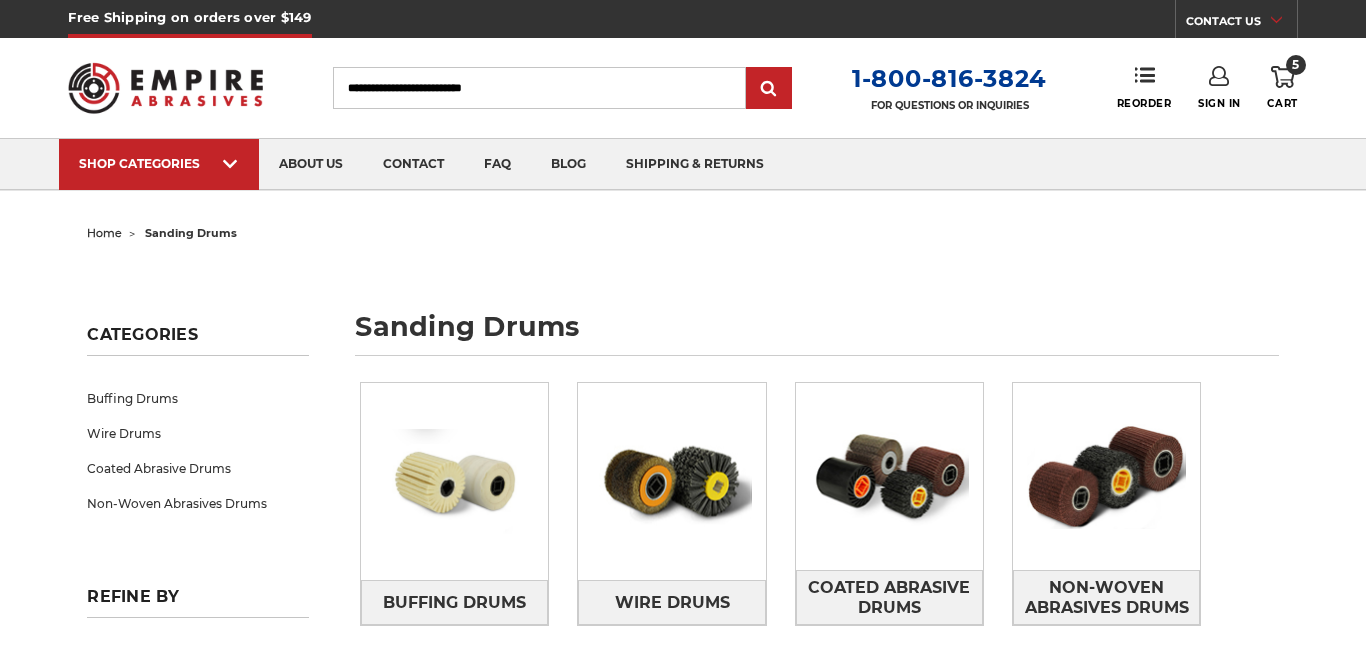 scroll, scrollTop: 0, scrollLeft: 0, axis: both 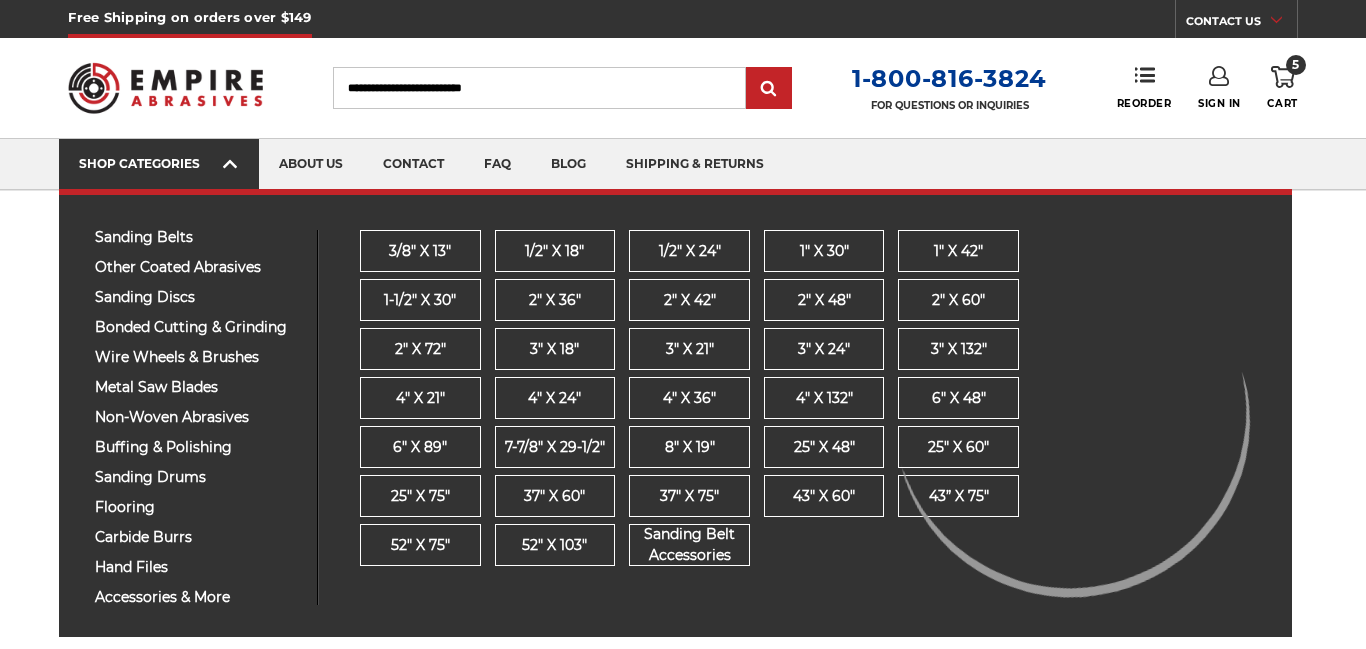 click on "SHOP CATEGORIES" at bounding box center [159, 163] 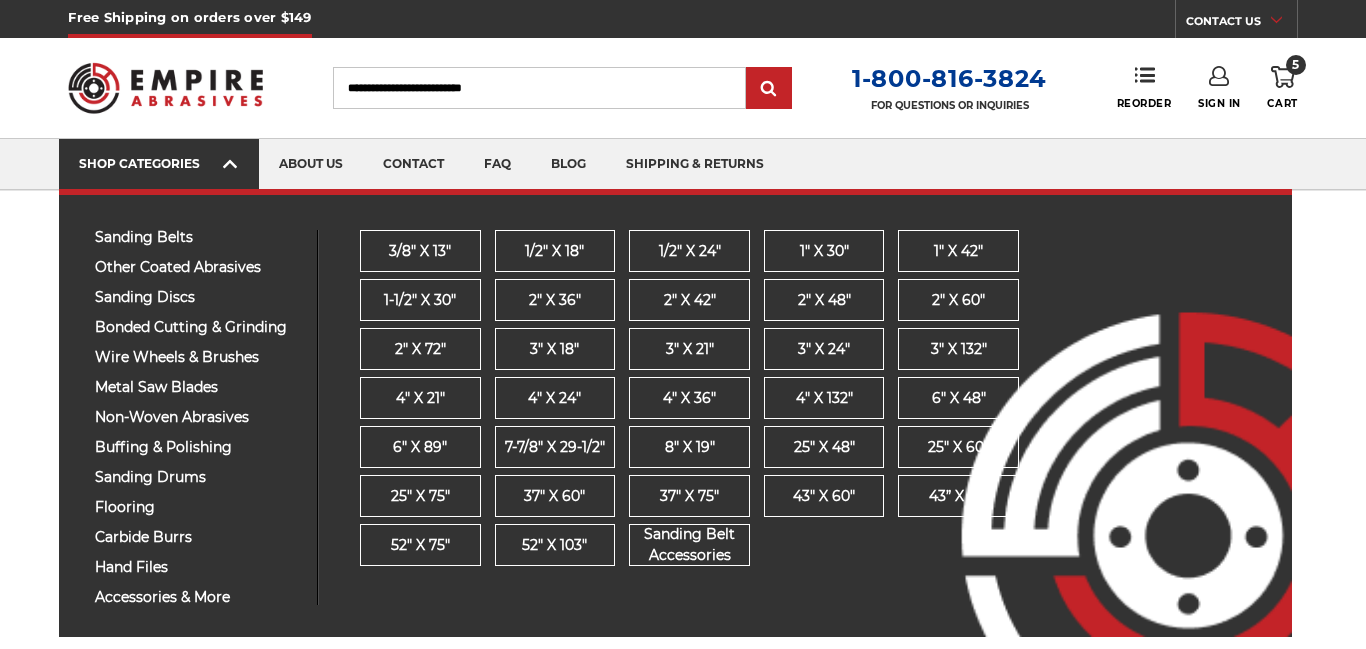 click on "SHOP CATEGORIES" at bounding box center (159, 163) 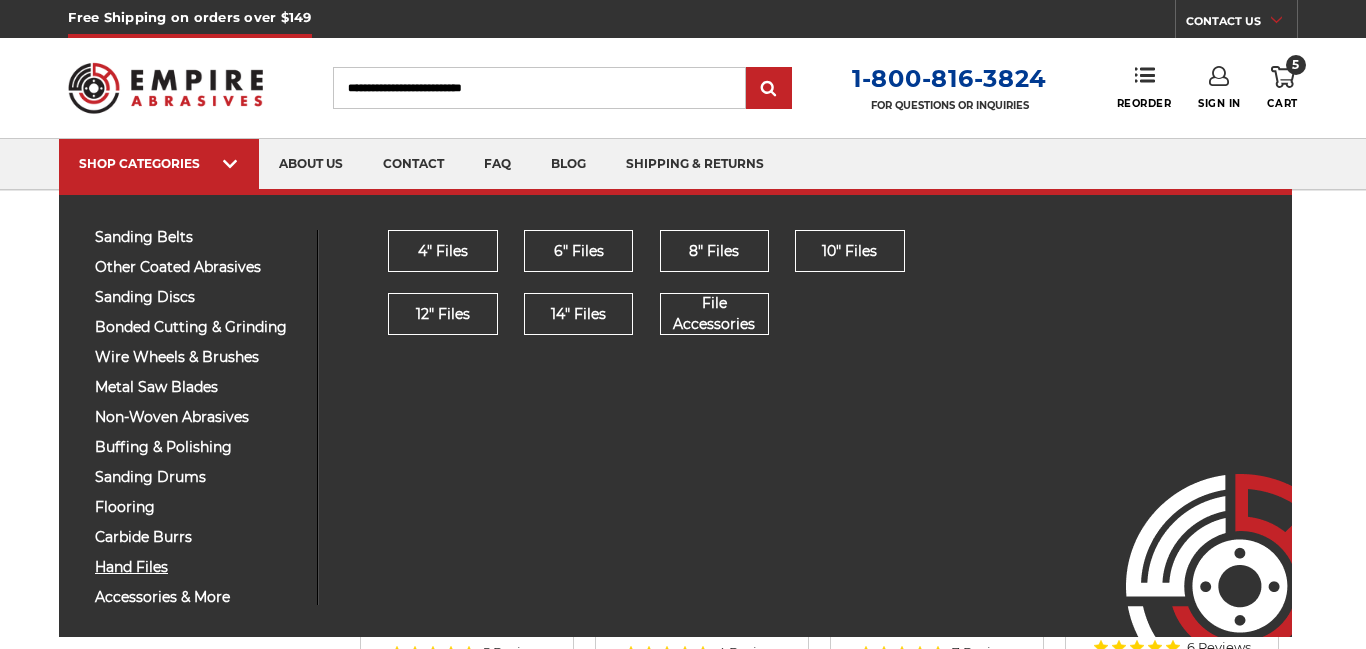 click on "hand files" at bounding box center (198, 567) 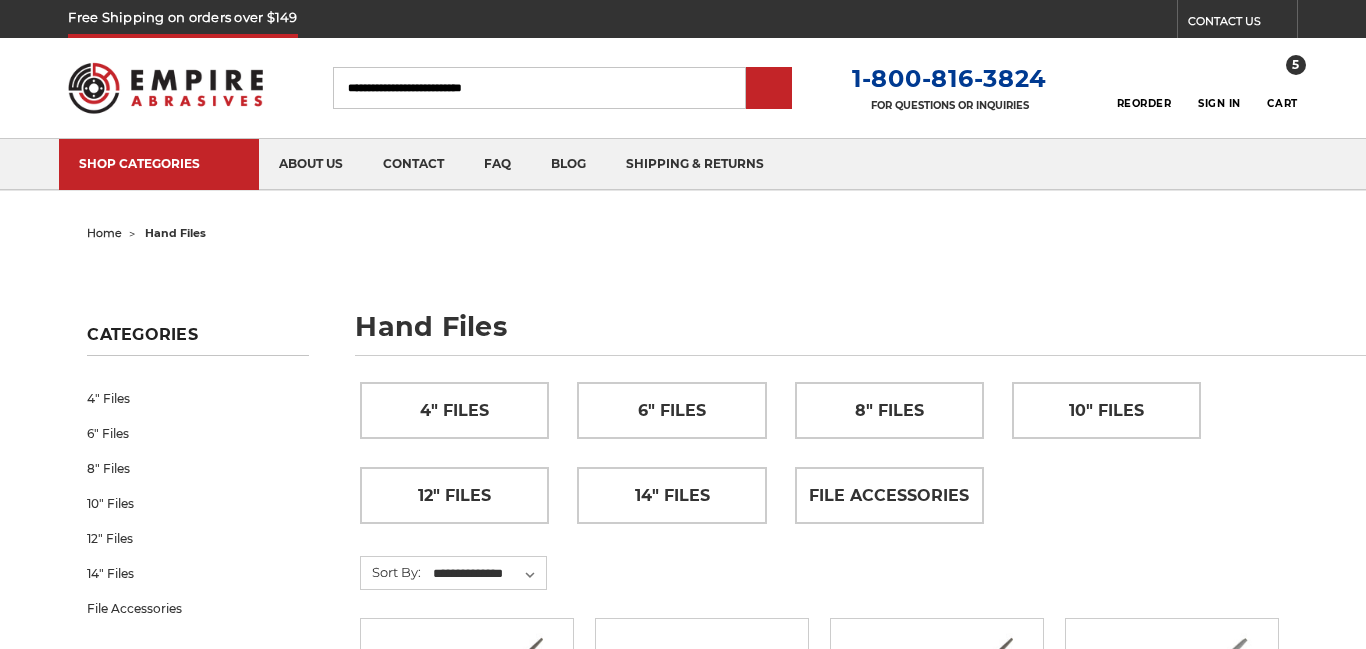 scroll, scrollTop: 0, scrollLeft: 0, axis: both 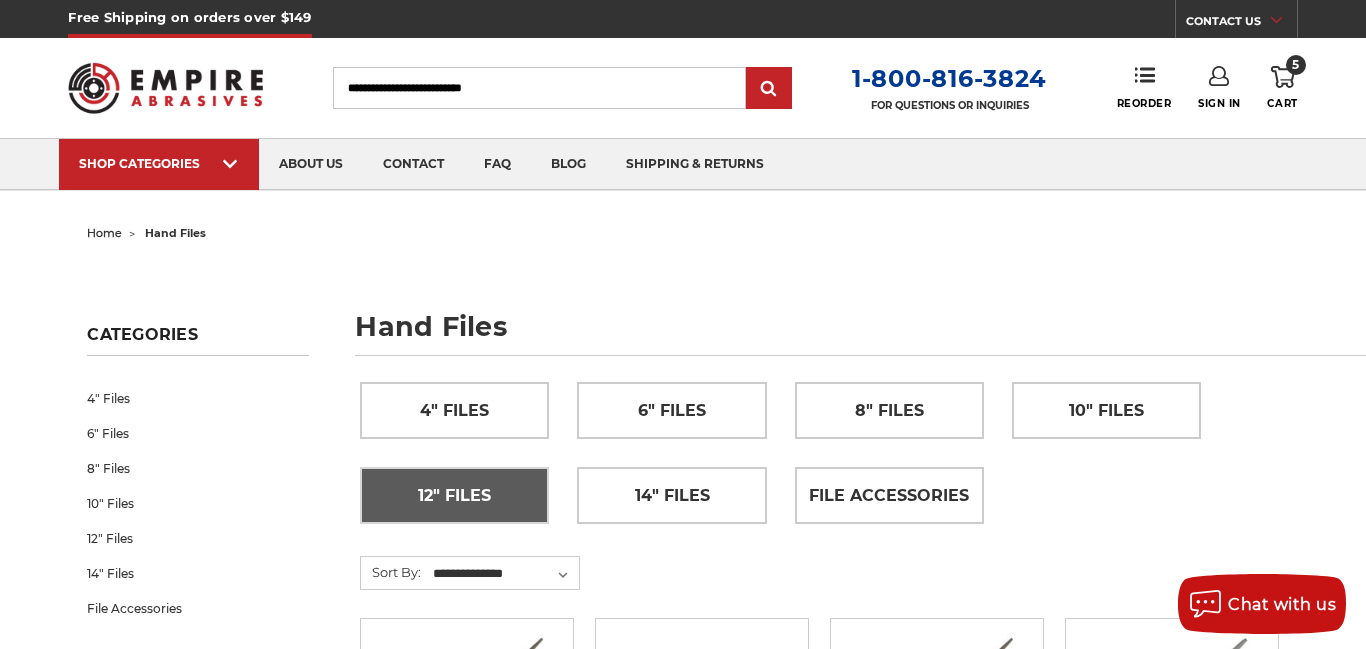 click on "12" Files" at bounding box center (454, 496) 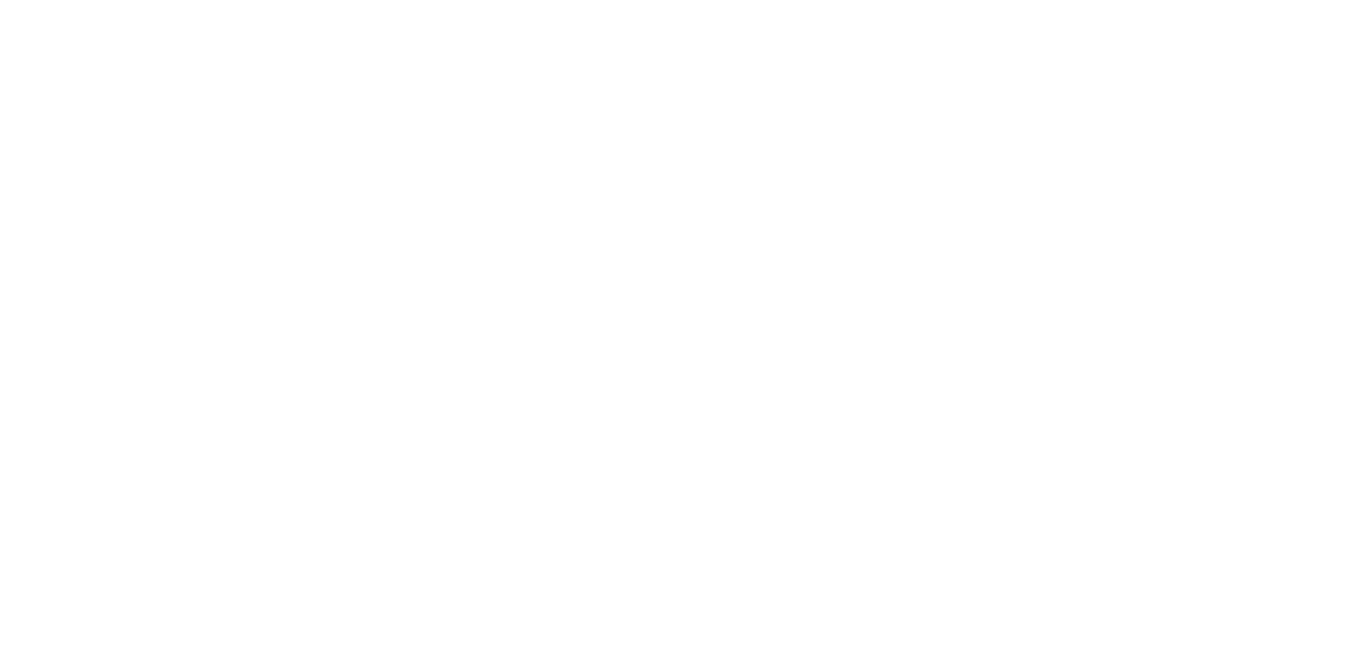 scroll, scrollTop: 0, scrollLeft: 0, axis: both 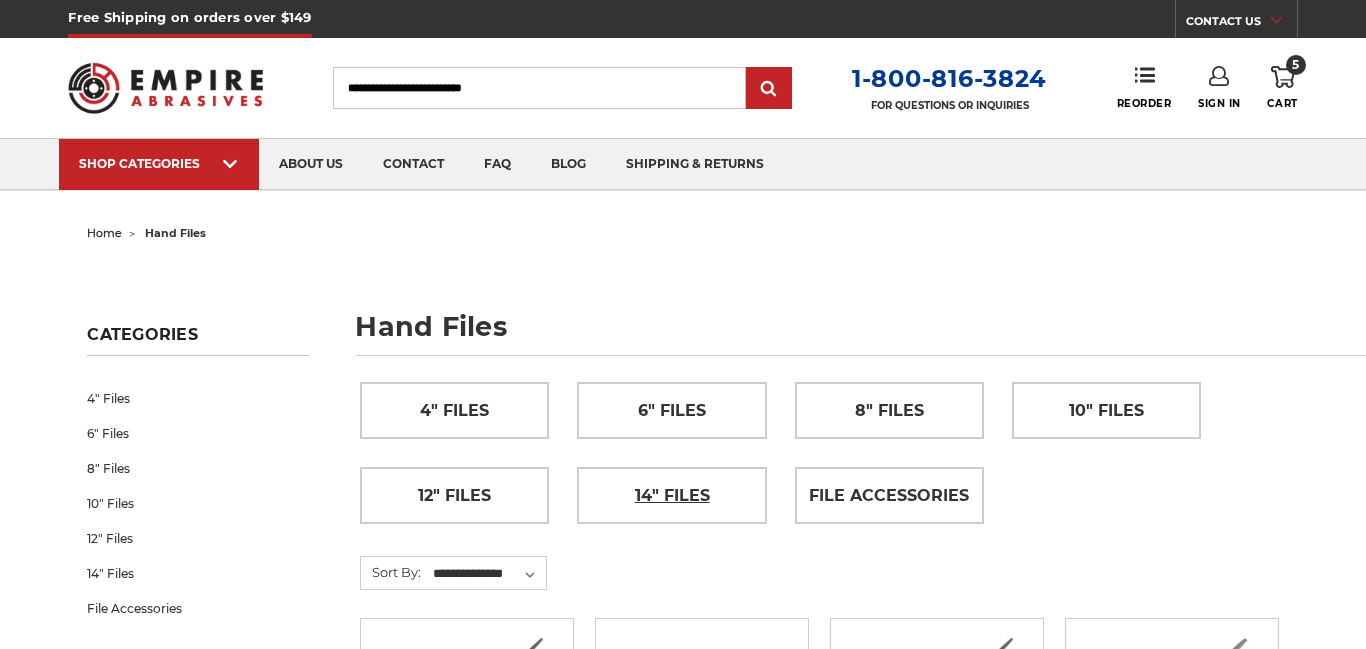 click on "14" Files" at bounding box center (672, 496) 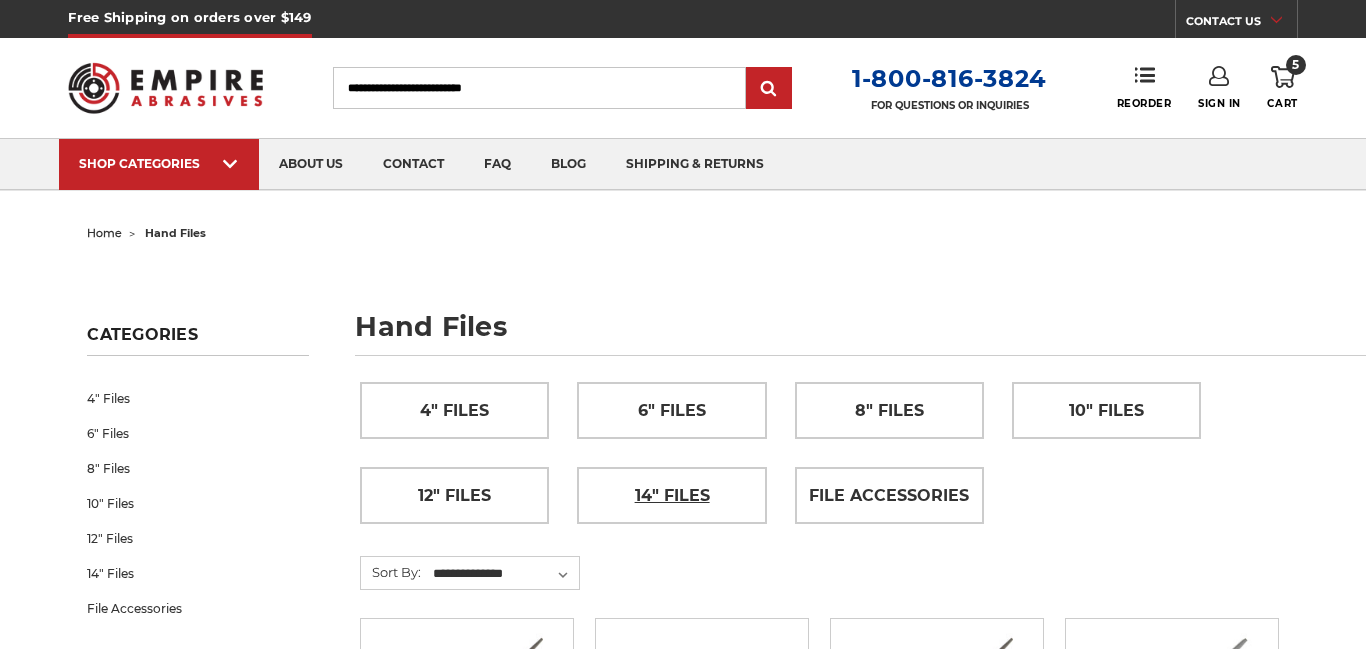 scroll, scrollTop: 0, scrollLeft: 0, axis: both 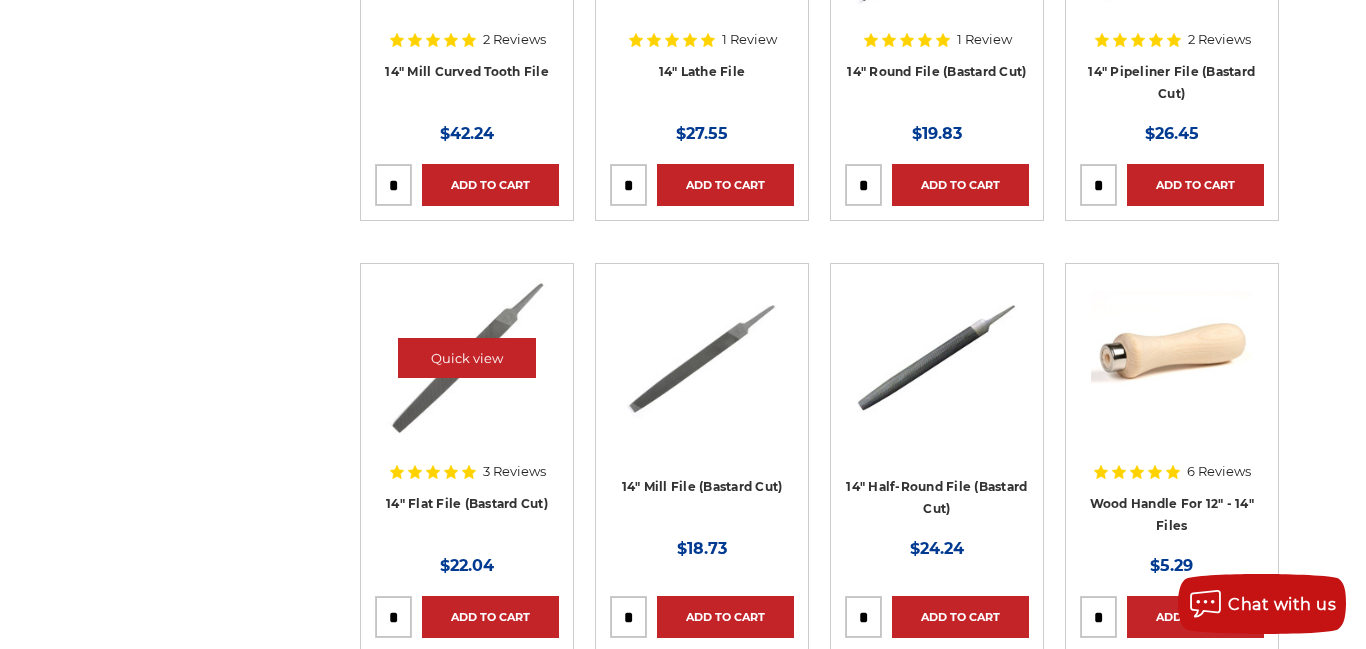 click at bounding box center (467, 358) 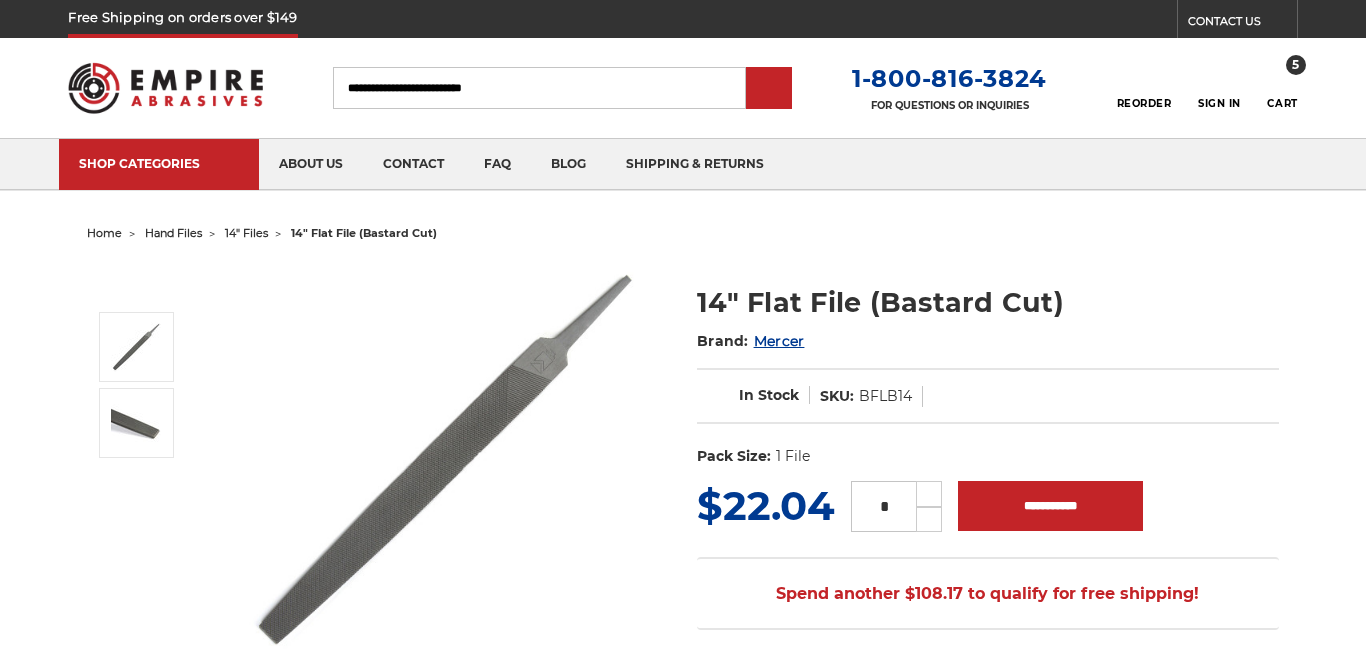 scroll, scrollTop: 0, scrollLeft: 0, axis: both 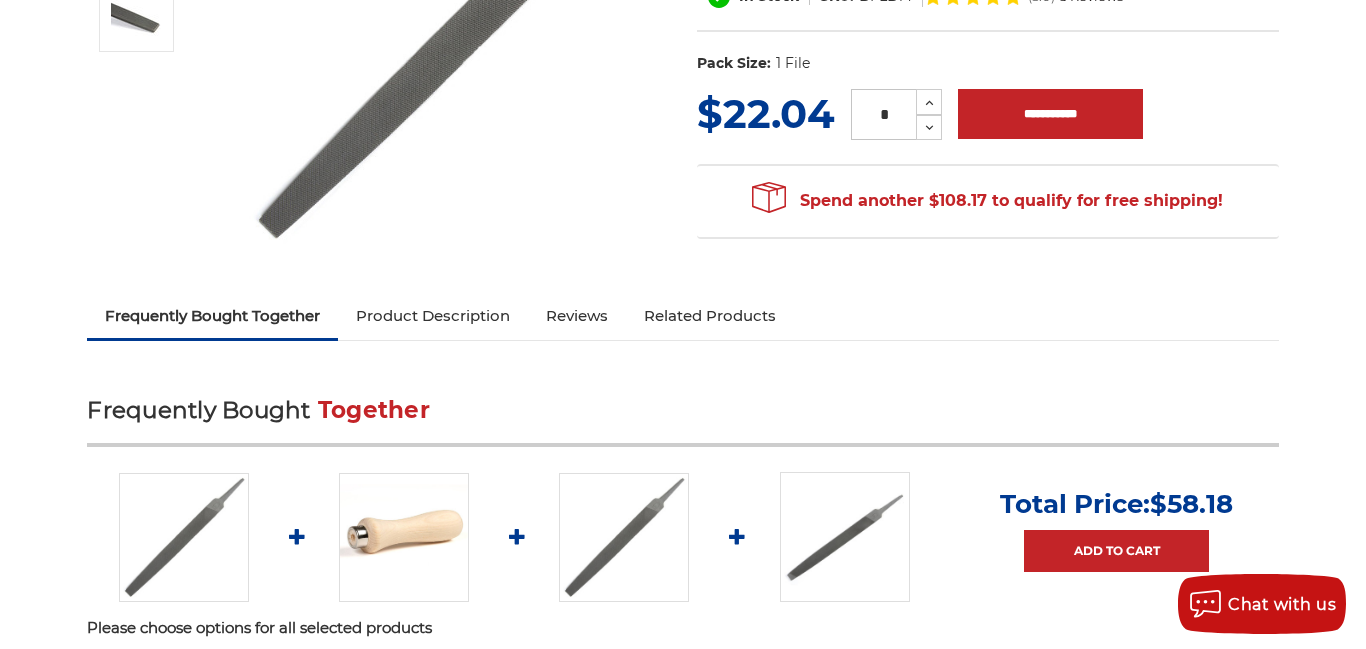 click on "Product Description" at bounding box center [433, 316] 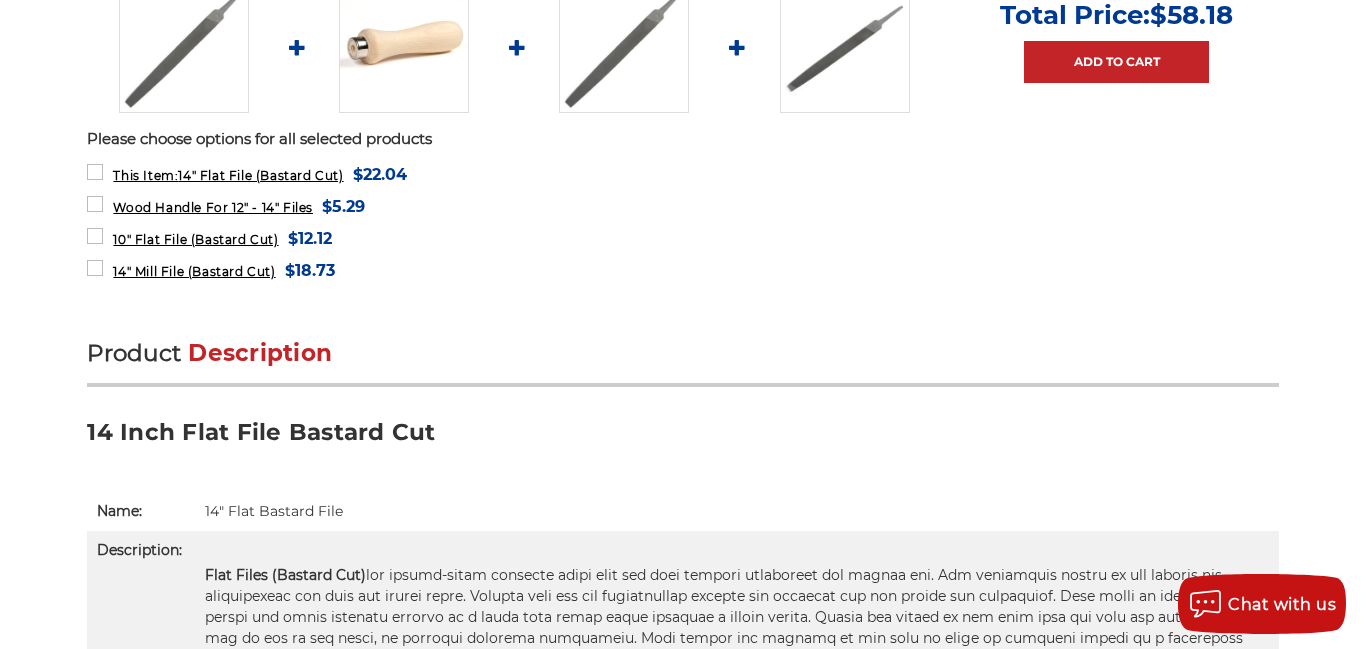 scroll, scrollTop: 1211, scrollLeft: 0, axis: vertical 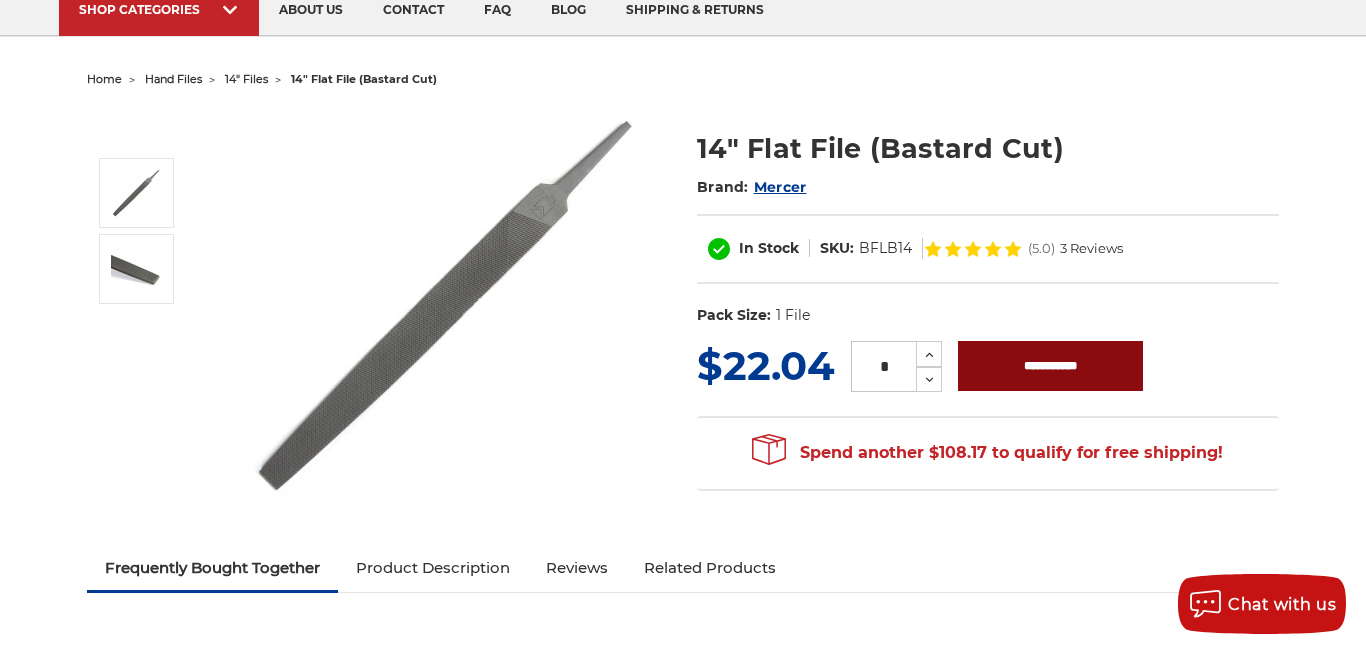 click on "**********" at bounding box center (1050, 366) 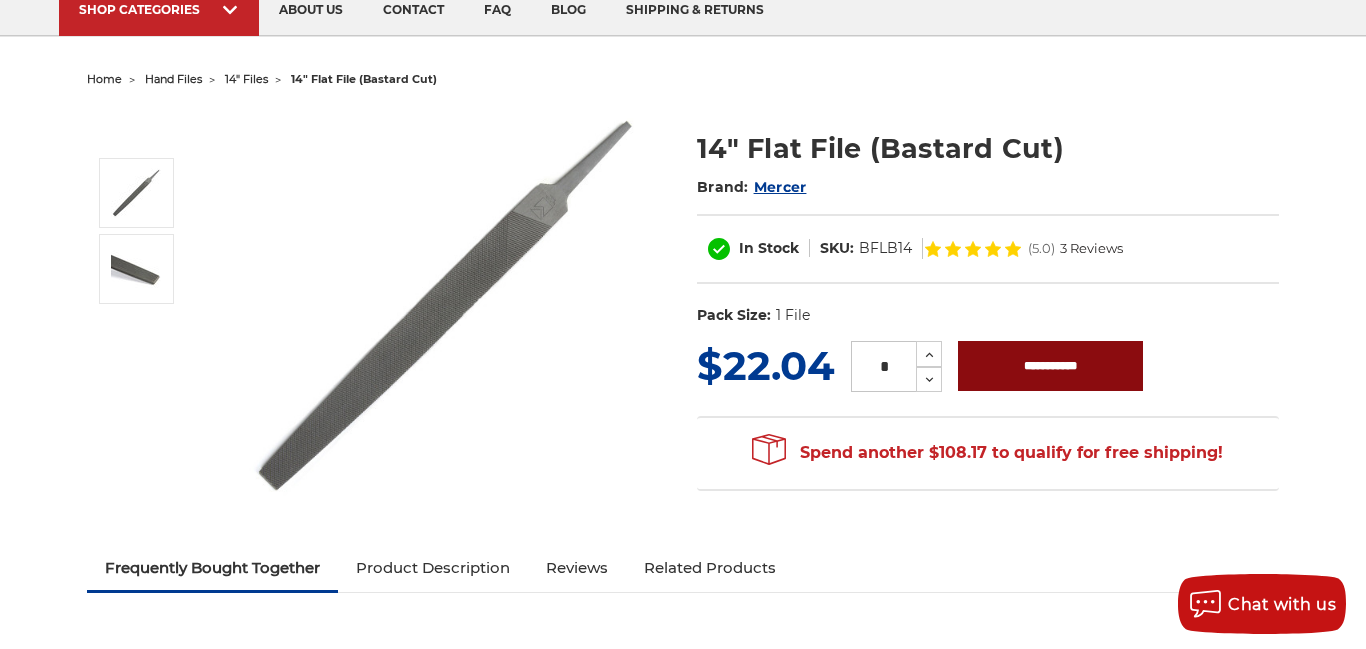 click on "**********" at bounding box center (1050, 366) 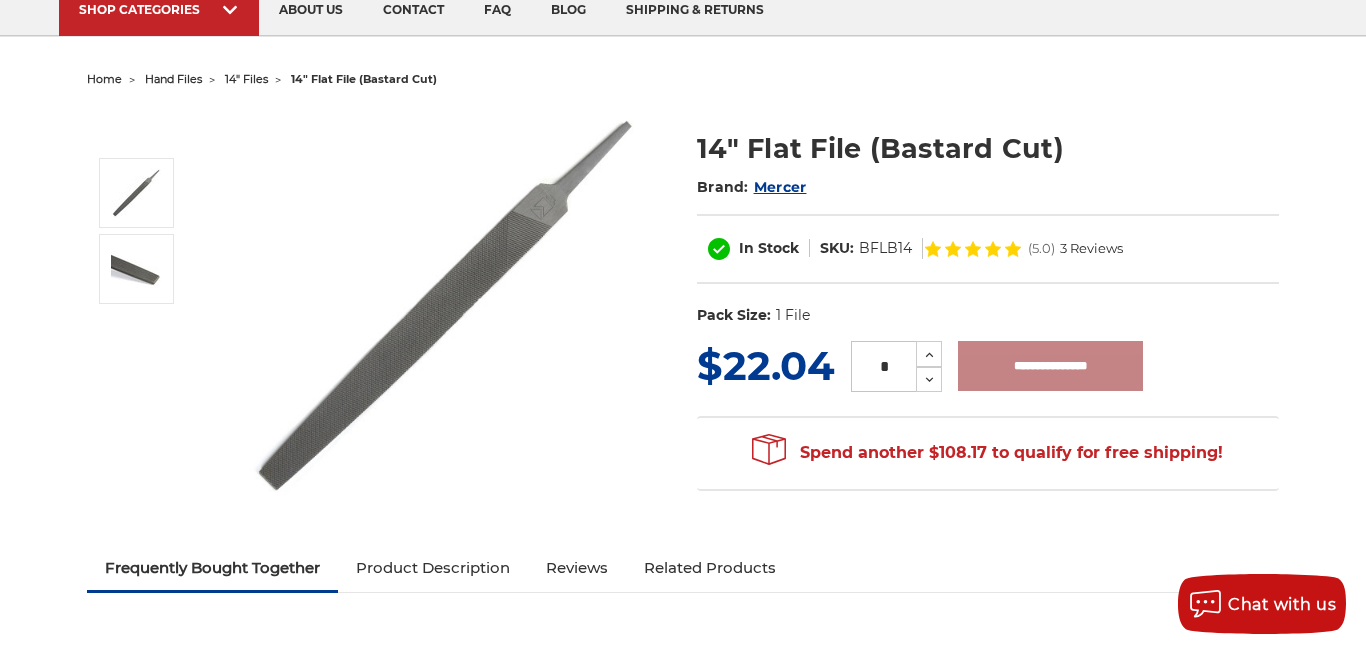 type on "**********" 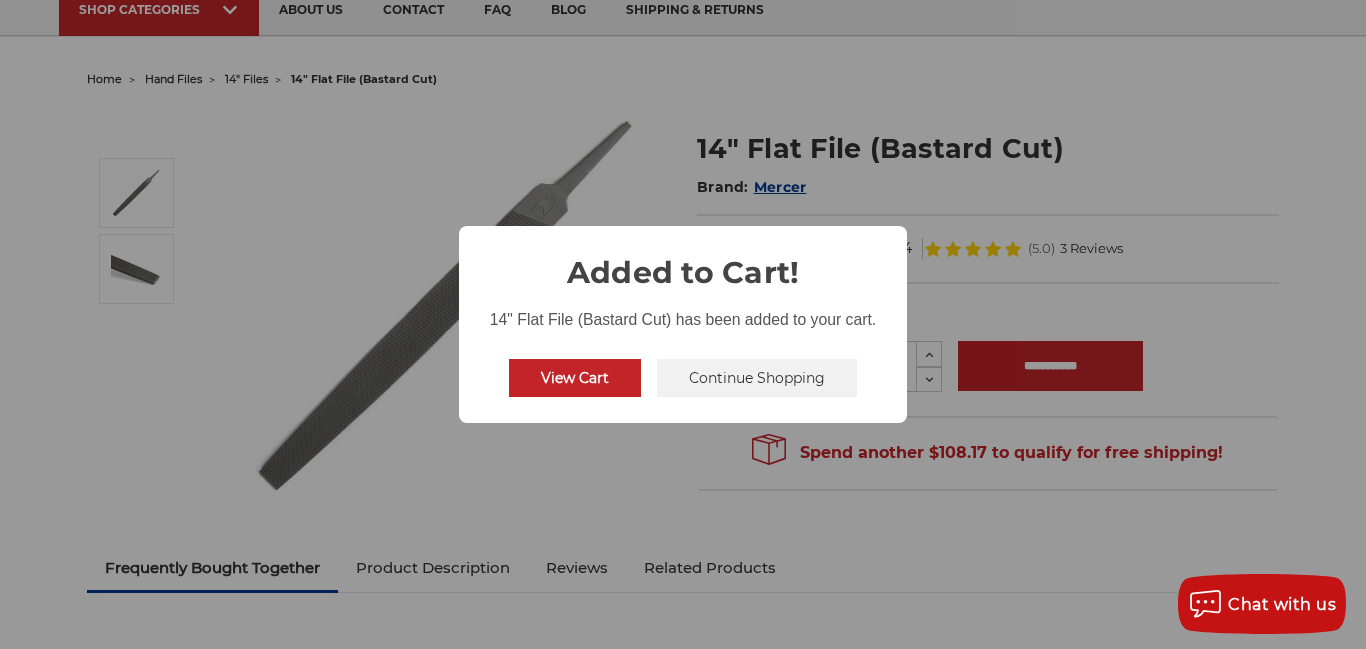 click on "View Cart" at bounding box center [575, 378] 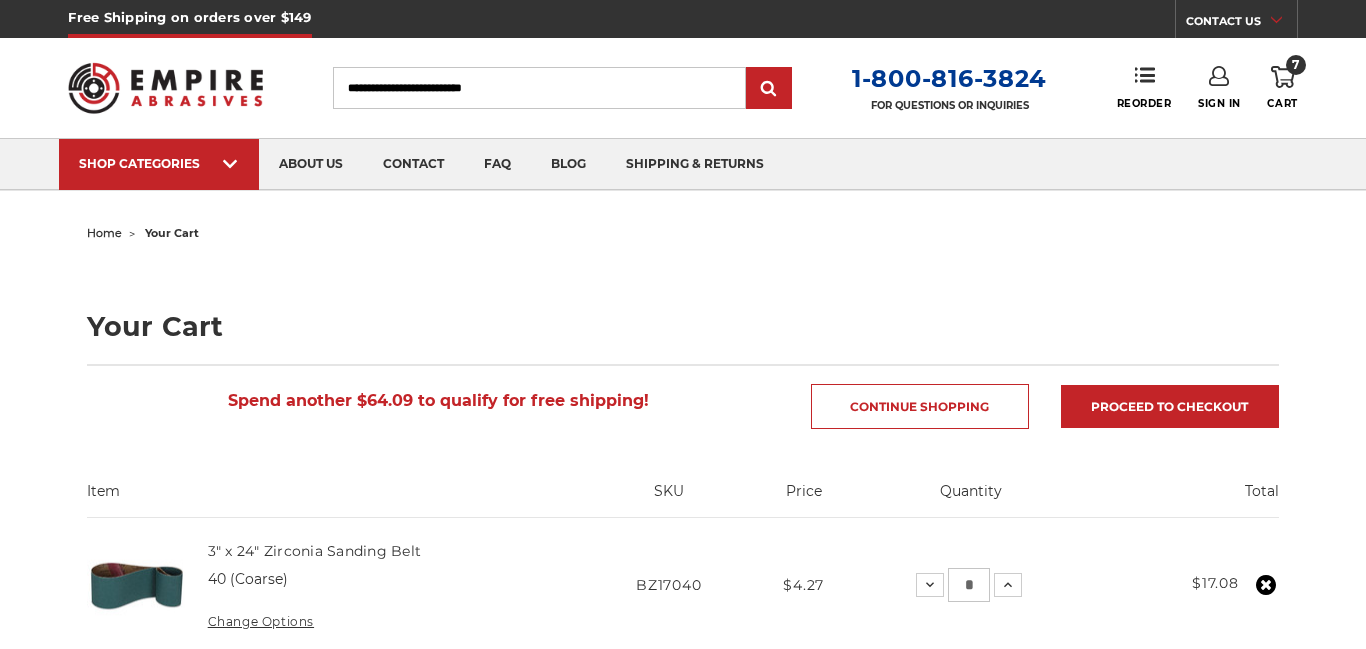 scroll, scrollTop: 0, scrollLeft: 0, axis: both 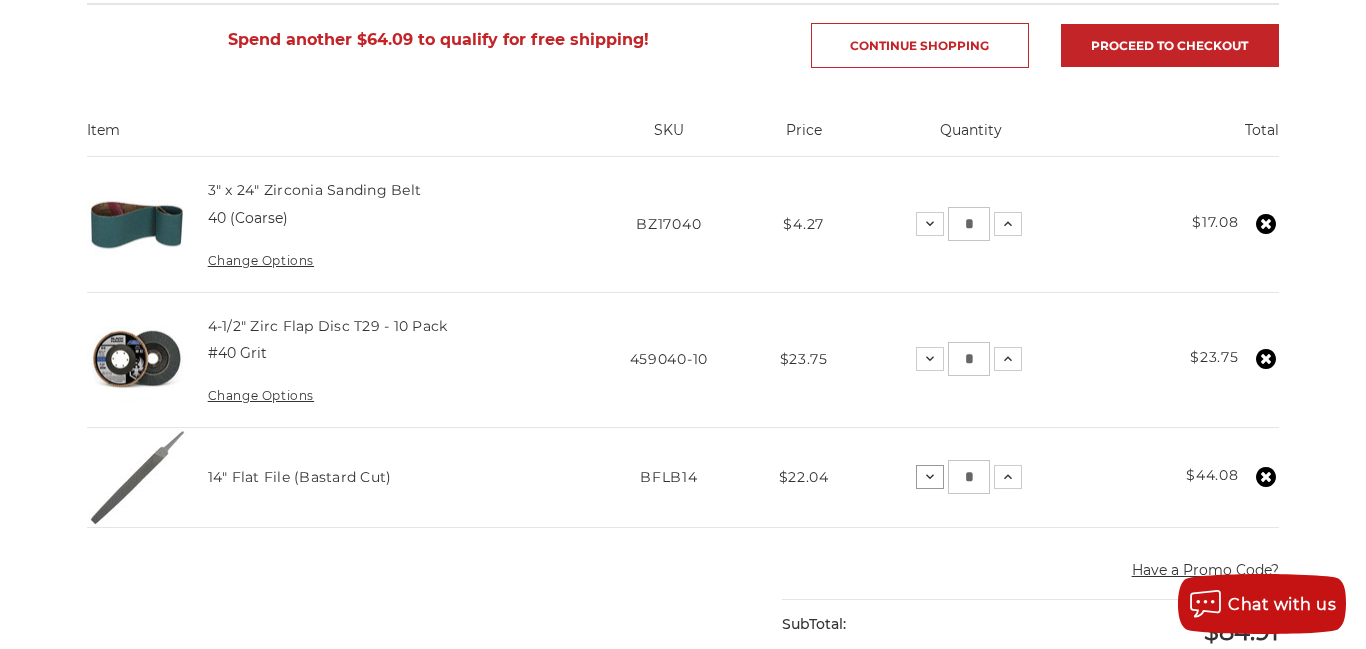 click 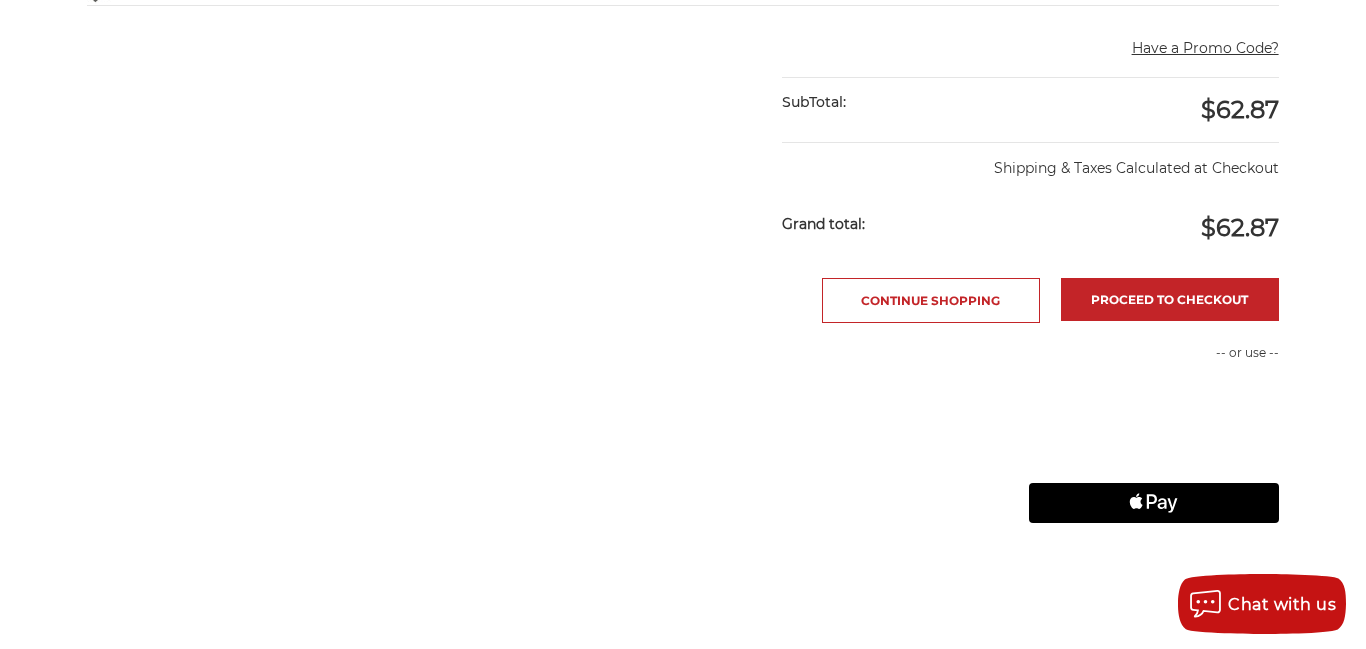 scroll, scrollTop: 886, scrollLeft: 0, axis: vertical 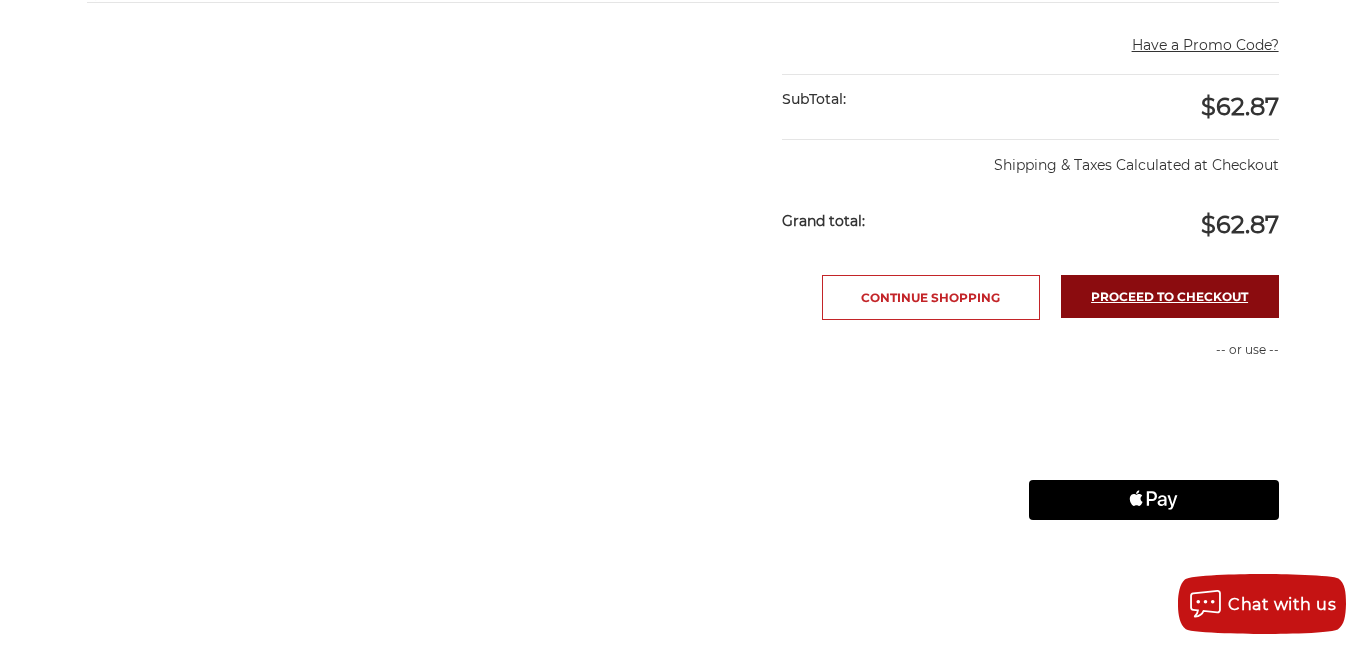 click on "Proceed to checkout" at bounding box center (1170, 296) 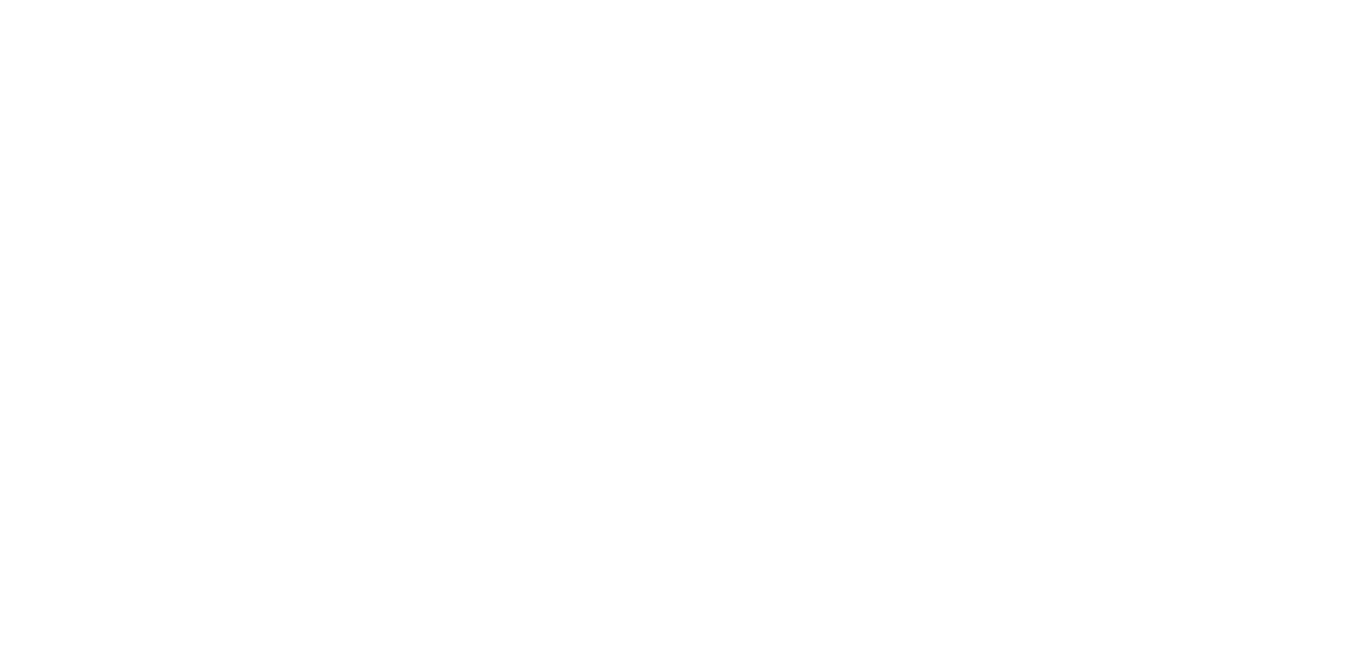 scroll, scrollTop: 0, scrollLeft: 0, axis: both 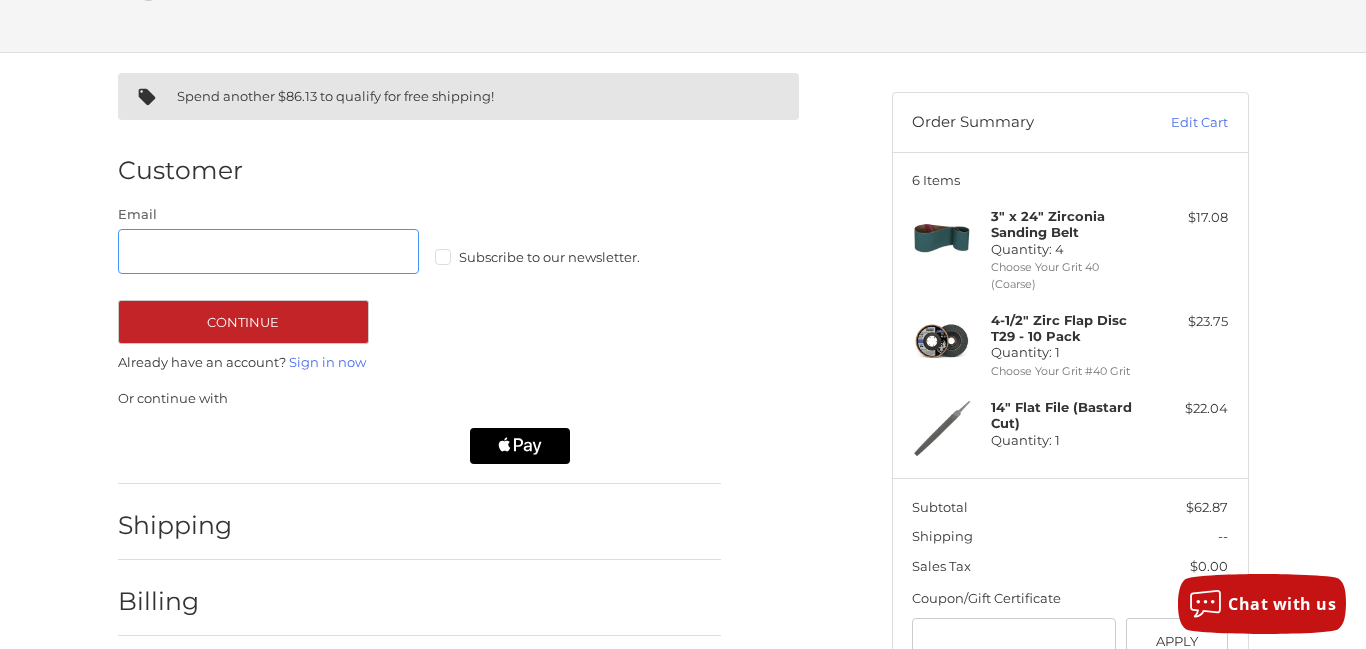 click on "Email" at bounding box center (269, 251) 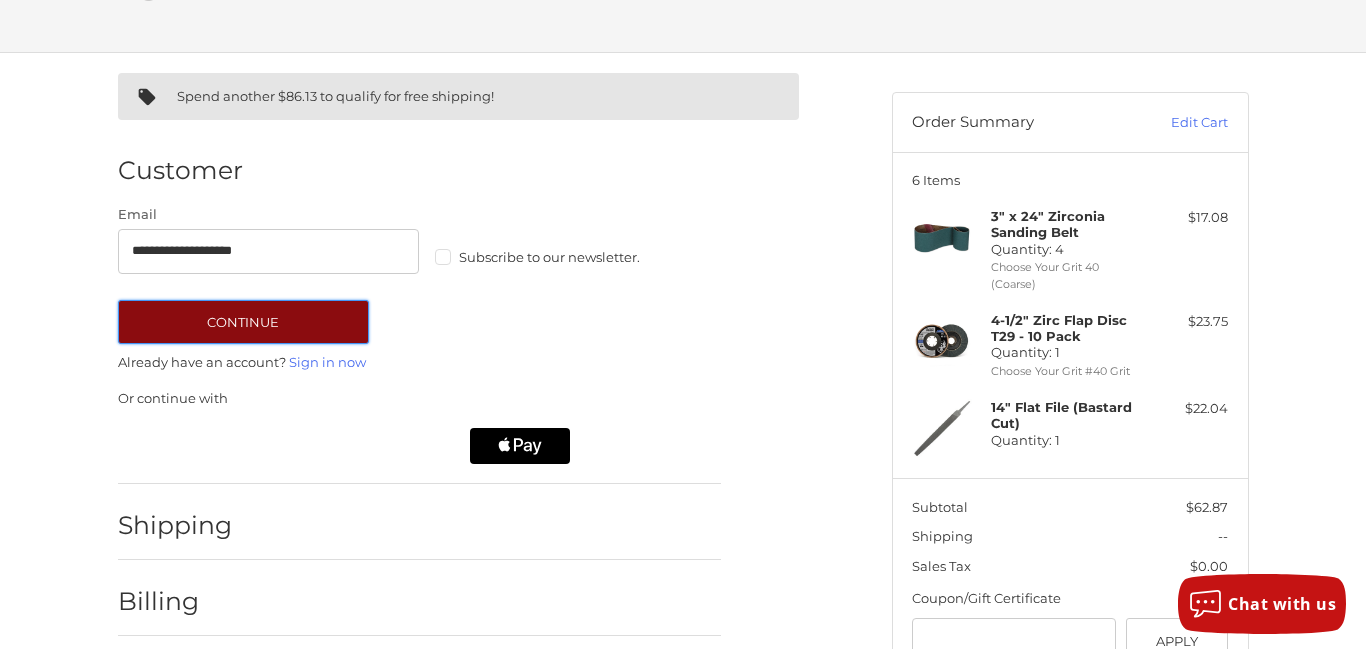 click on "Continue" at bounding box center (243, 322) 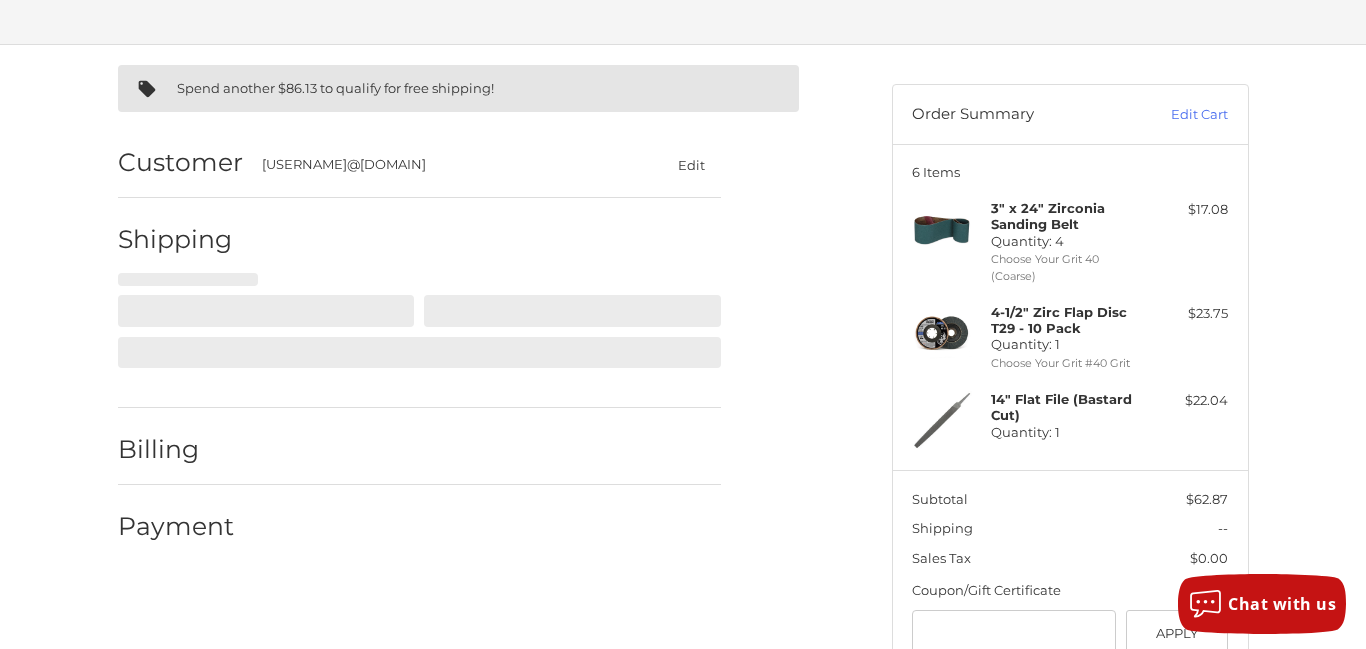 scroll, scrollTop: 180, scrollLeft: 0, axis: vertical 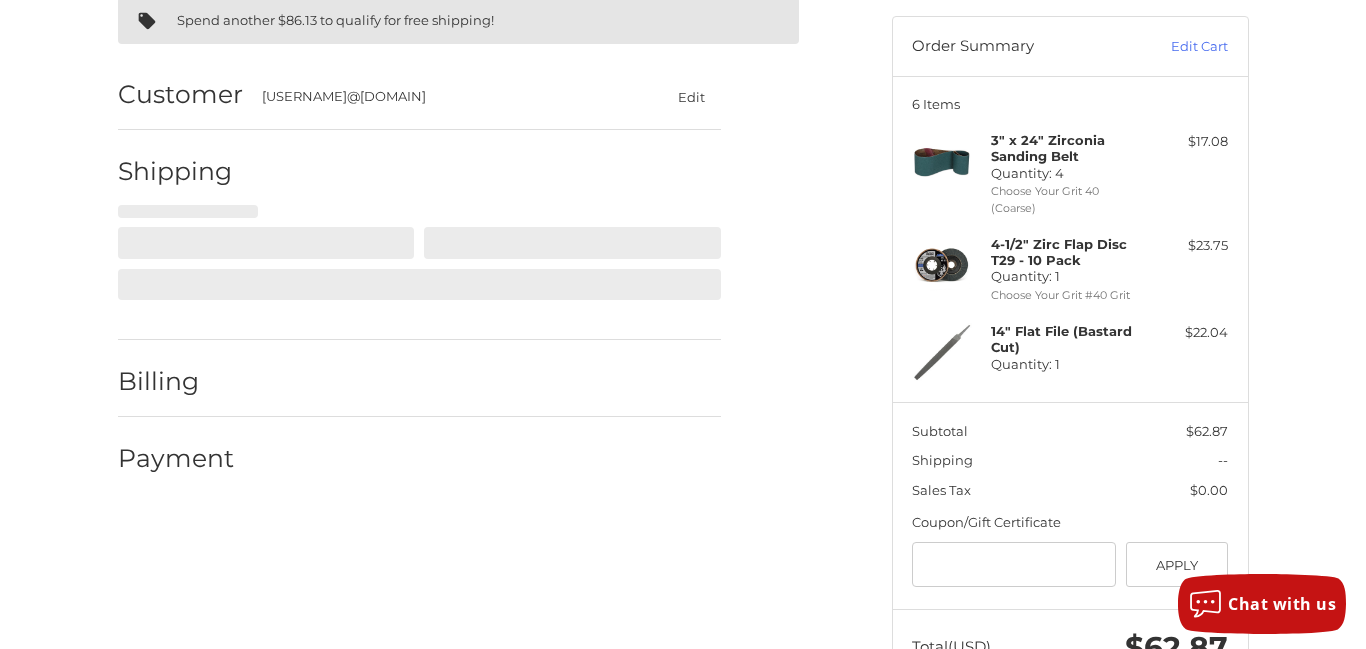 select on "**" 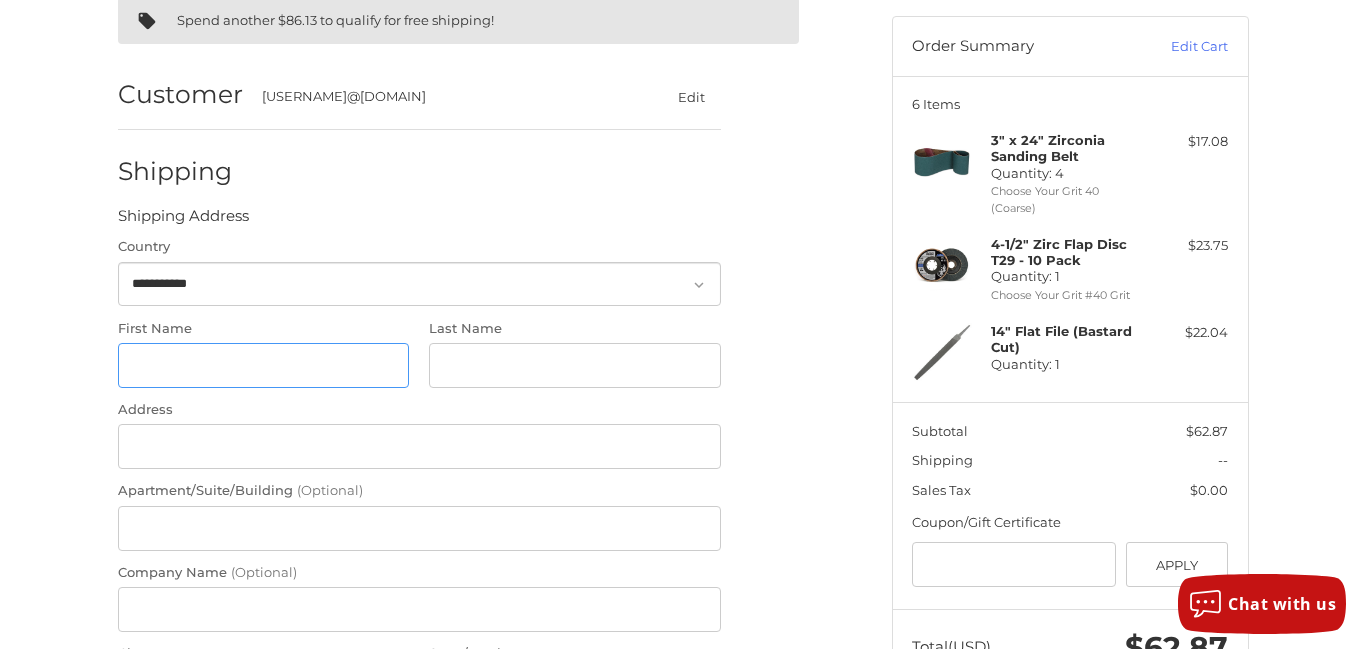 click on "First Name" at bounding box center (264, 365) 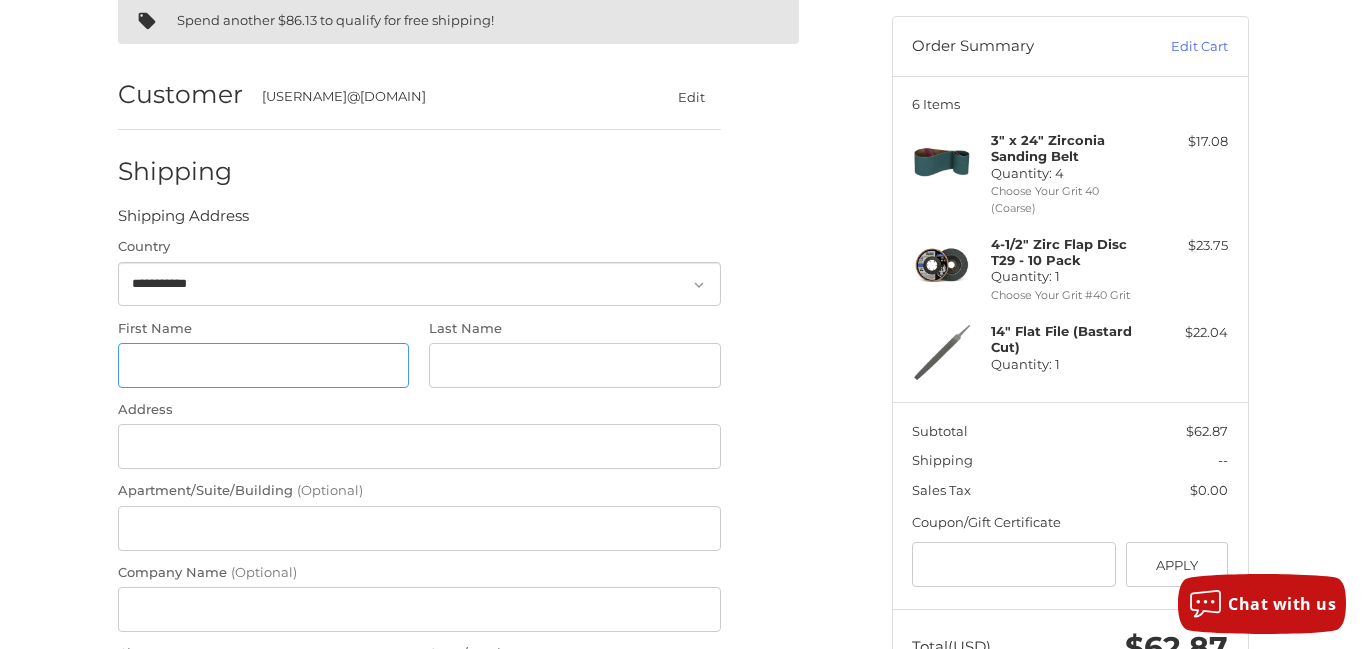 type on "****" 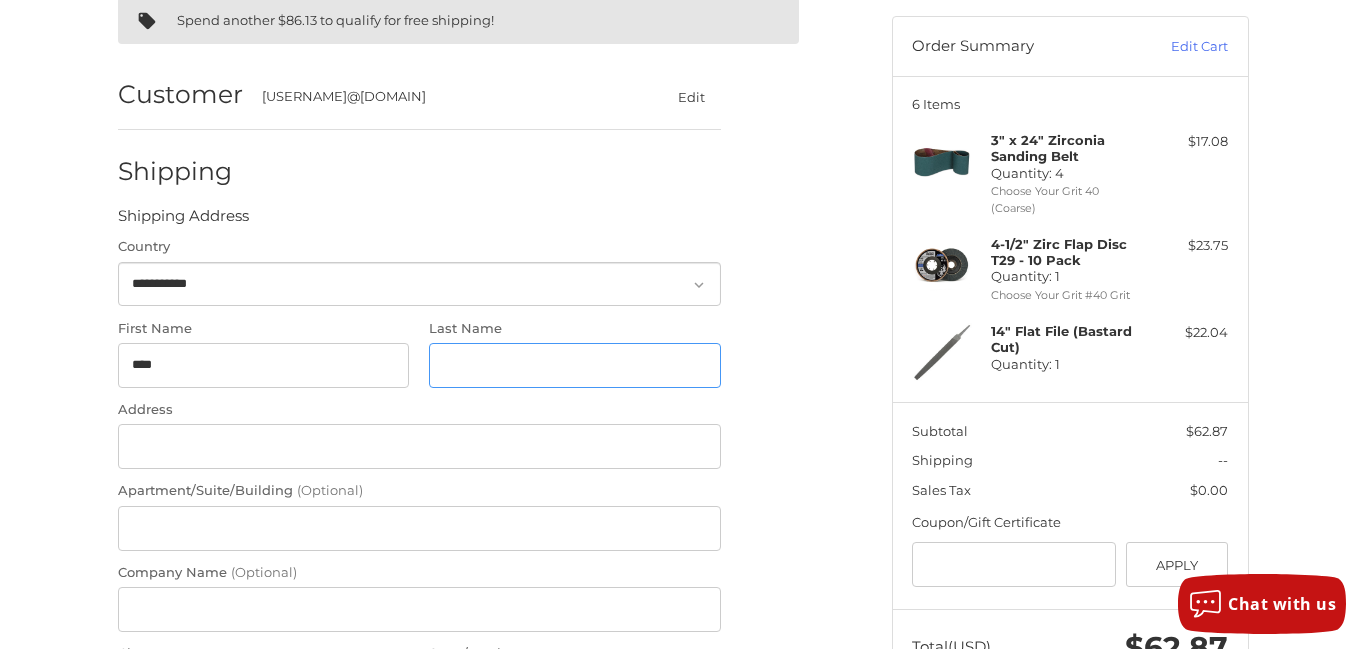 type on "*****" 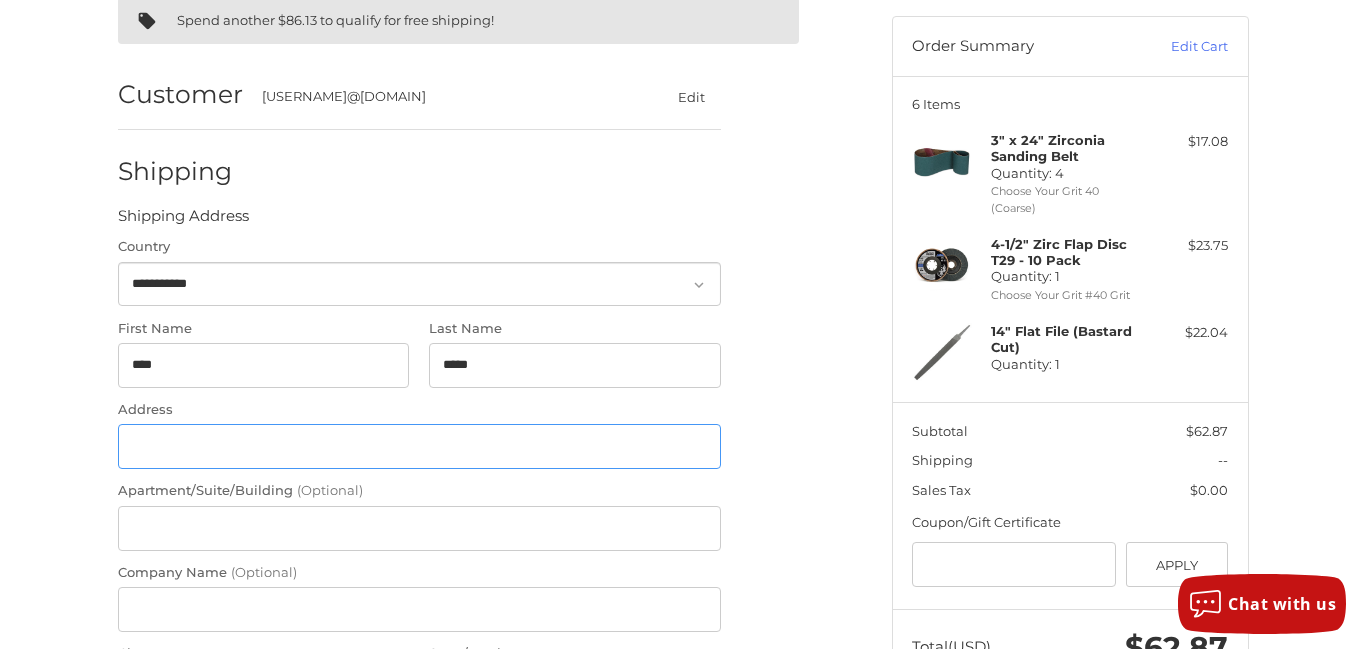 type on "**********" 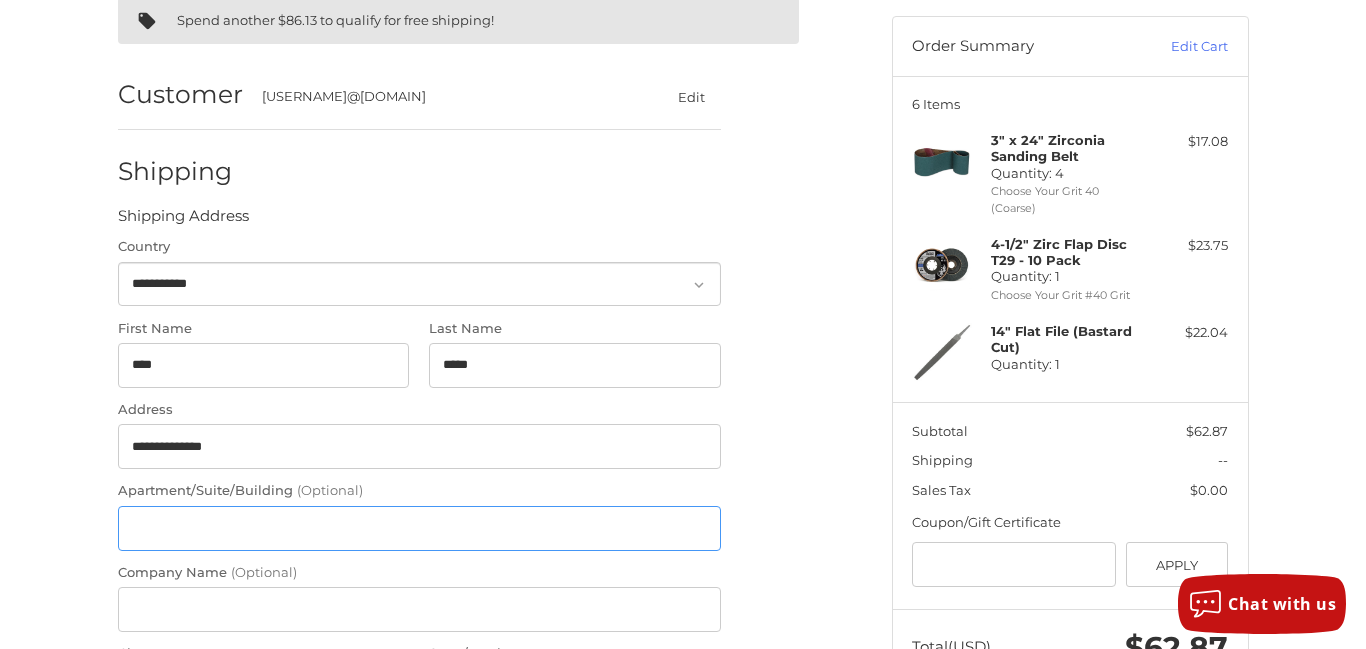 type on "**********" 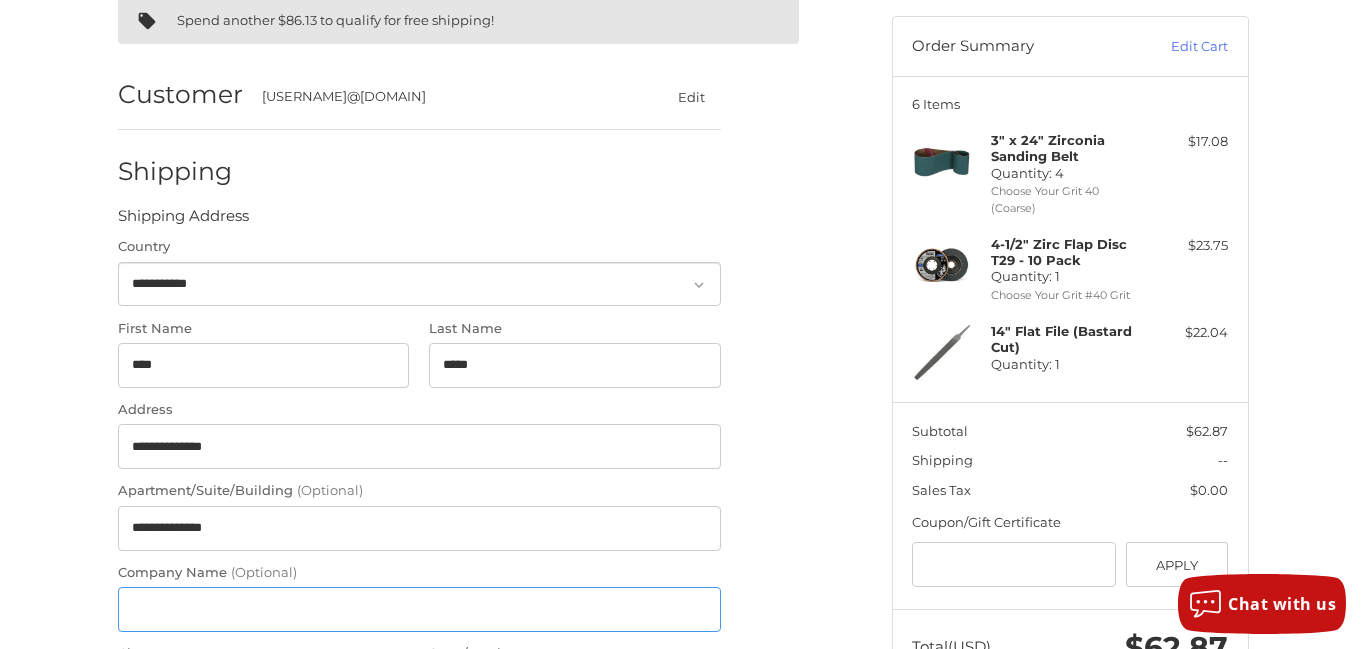 type on "**********" 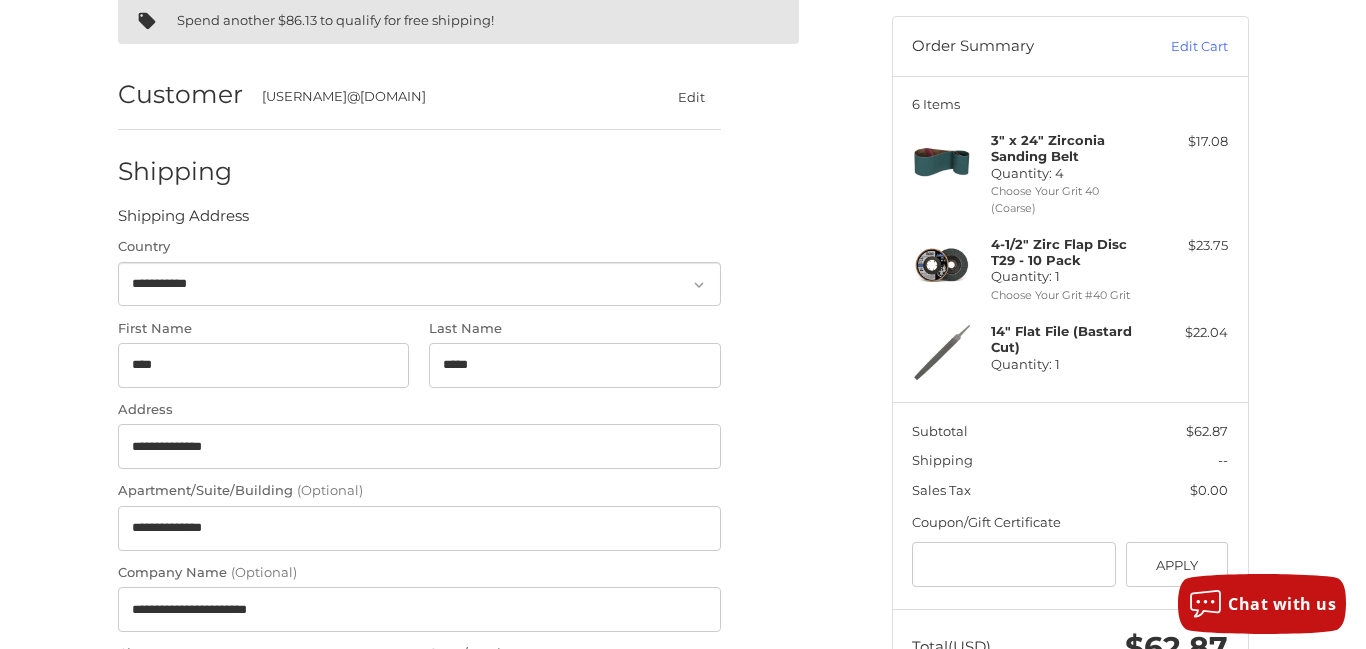 type on "********" 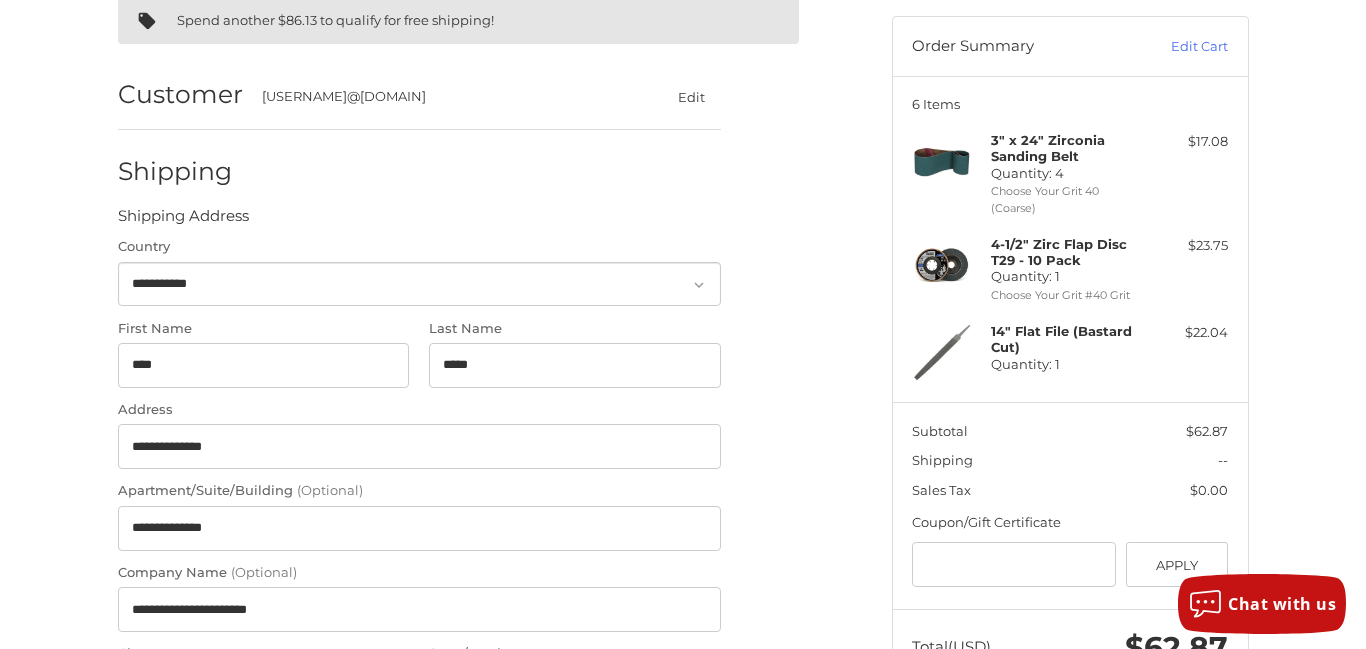 select on "**" 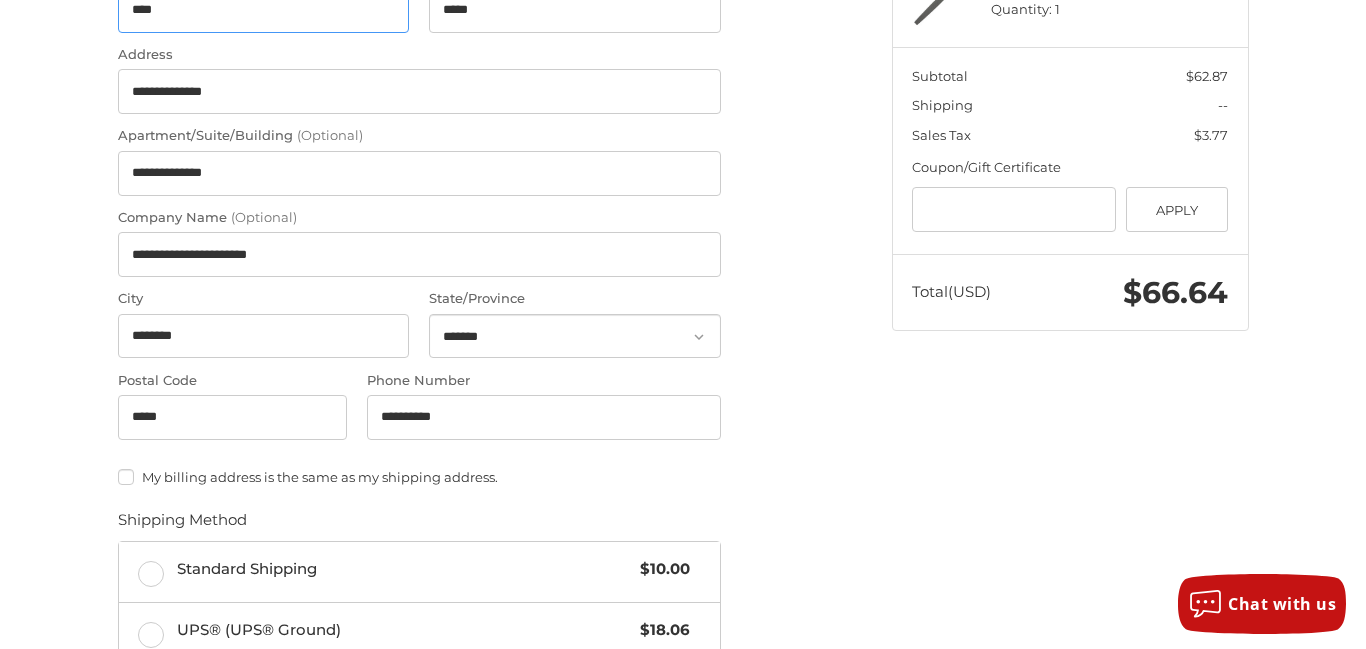 scroll, scrollTop: 538, scrollLeft: 0, axis: vertical 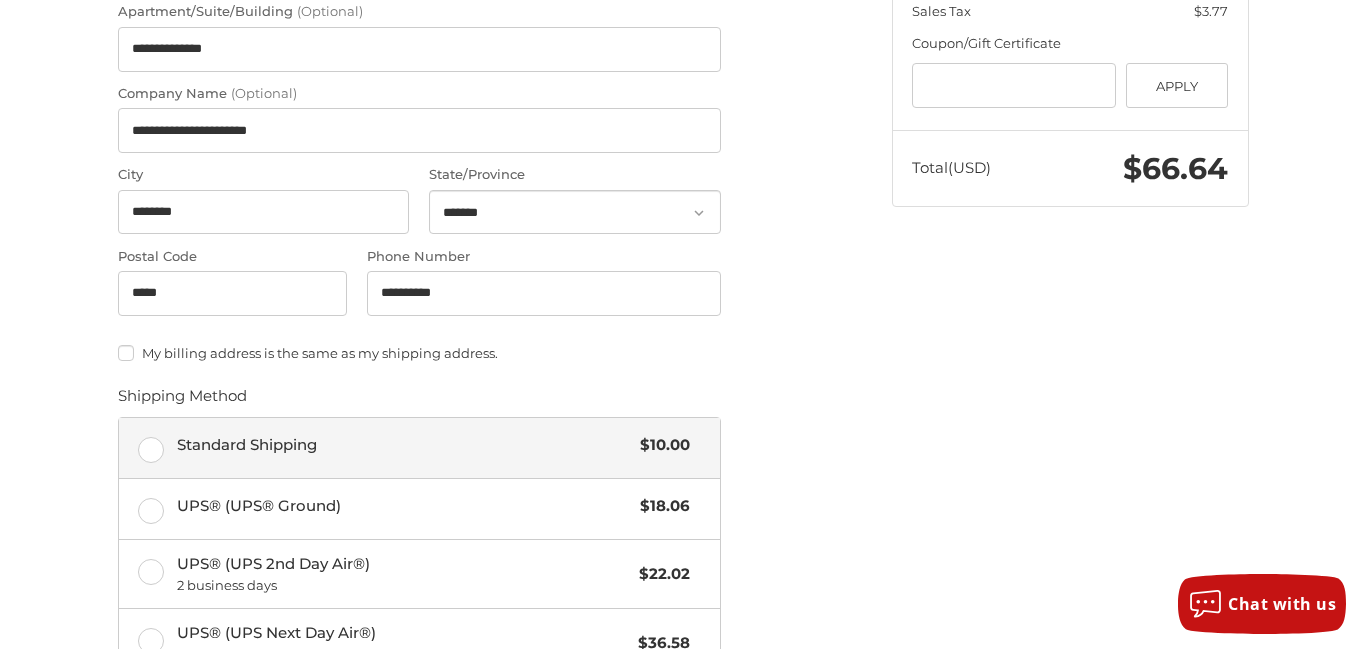 click on "Standard Shipping $10.00" at bounding box center (419, 448) 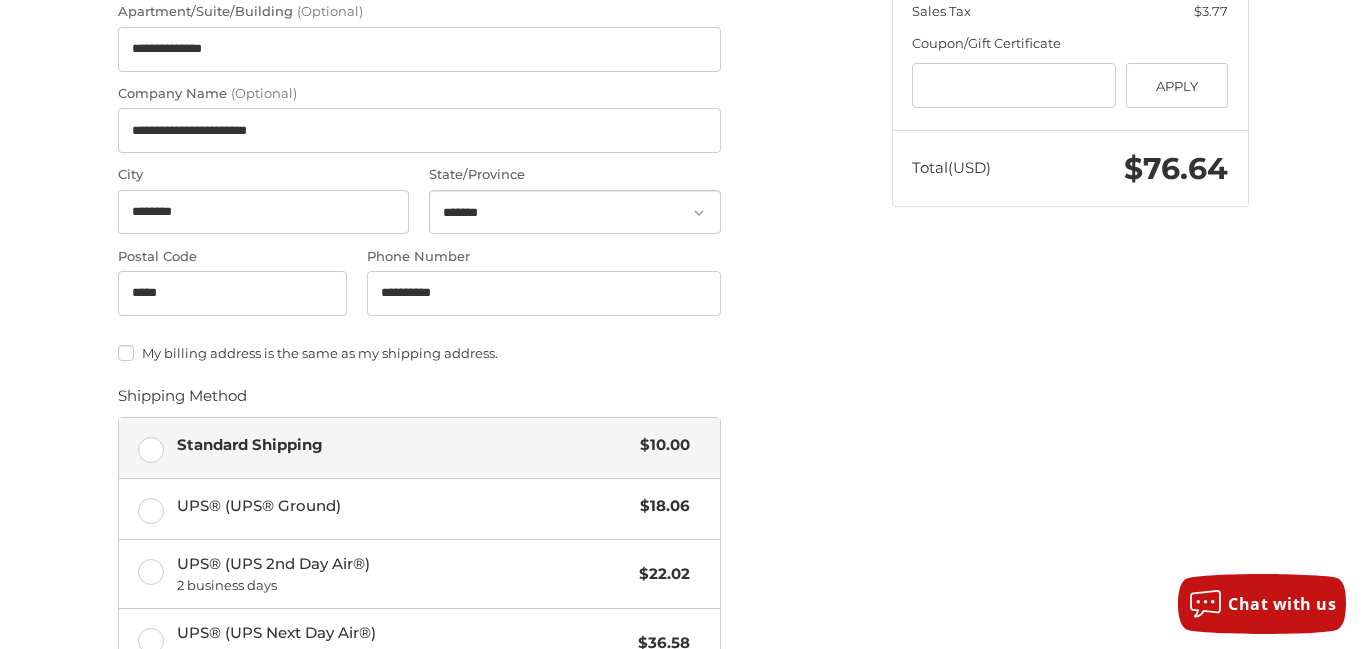 click on "Standard Shipping $10.00" at bounding box center [419, 448] 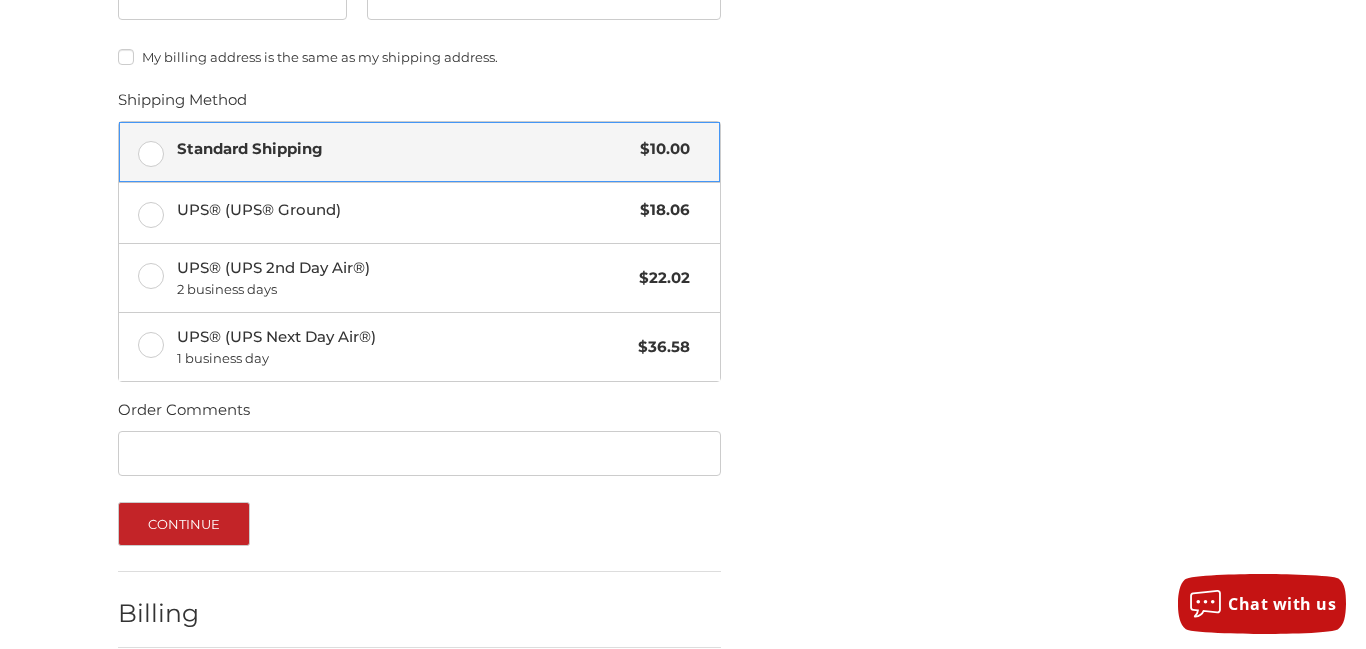 scroll, scrollTop: 1031, scrollLeft: 0, axis: vertical 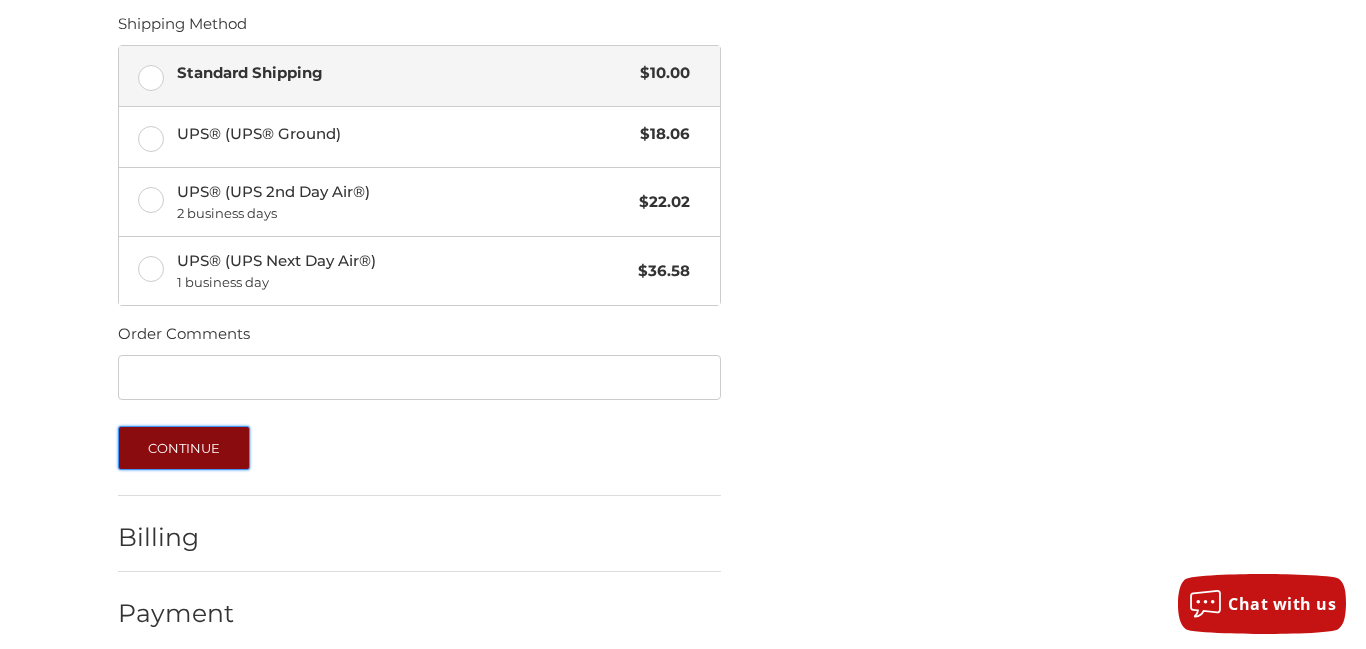 click on "Continue" at bounding box center (184, 448) 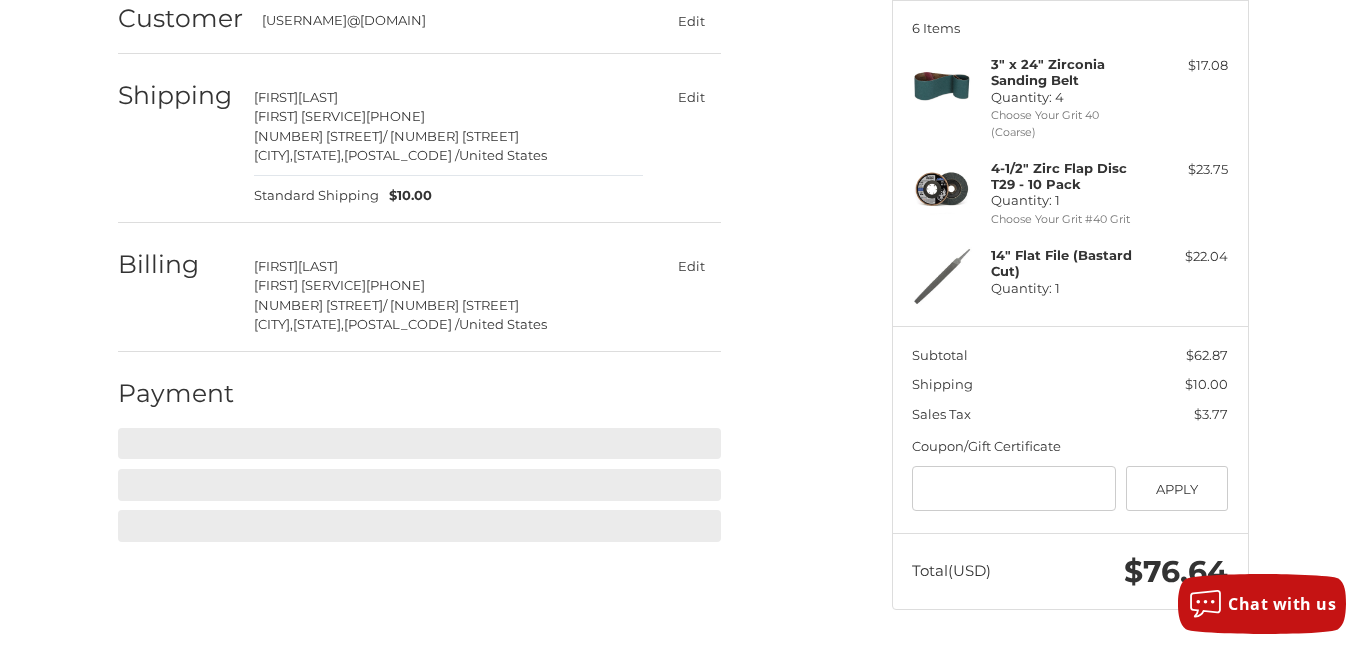 scroll, scrollTop: 256, scrollLeft: 0, axis: vertical 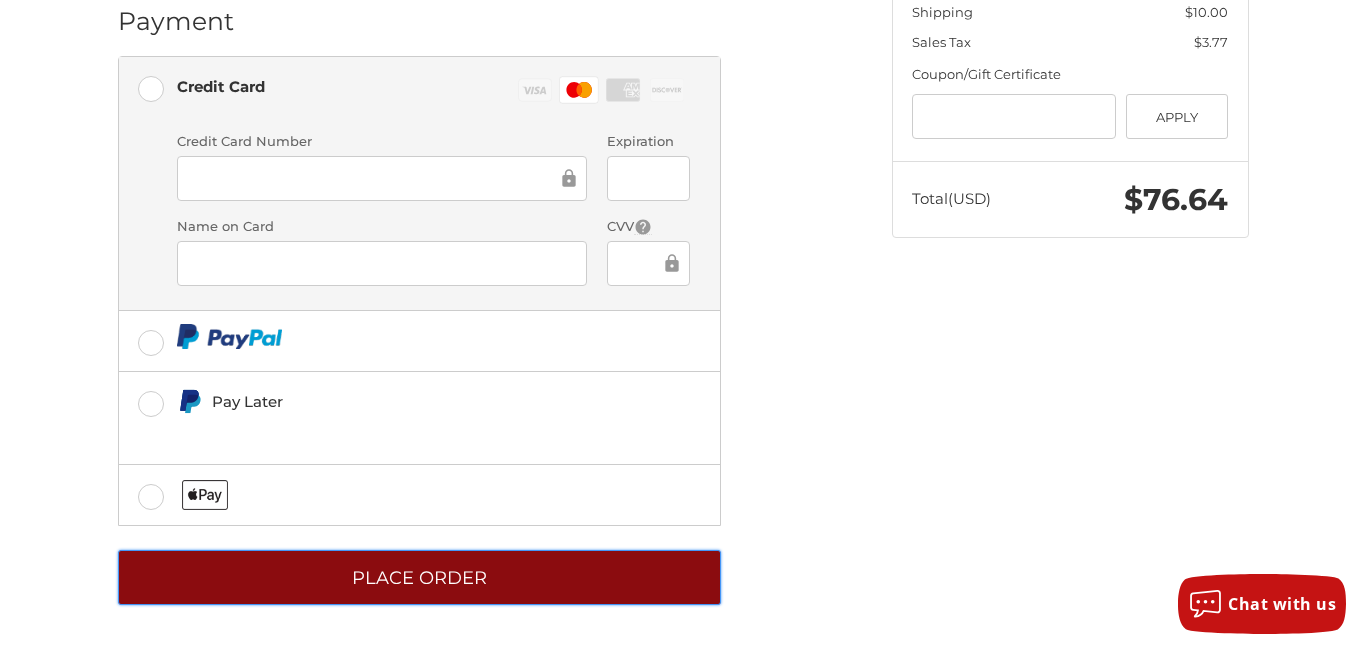 click on "Place Order" at bounding box center (419, 577) 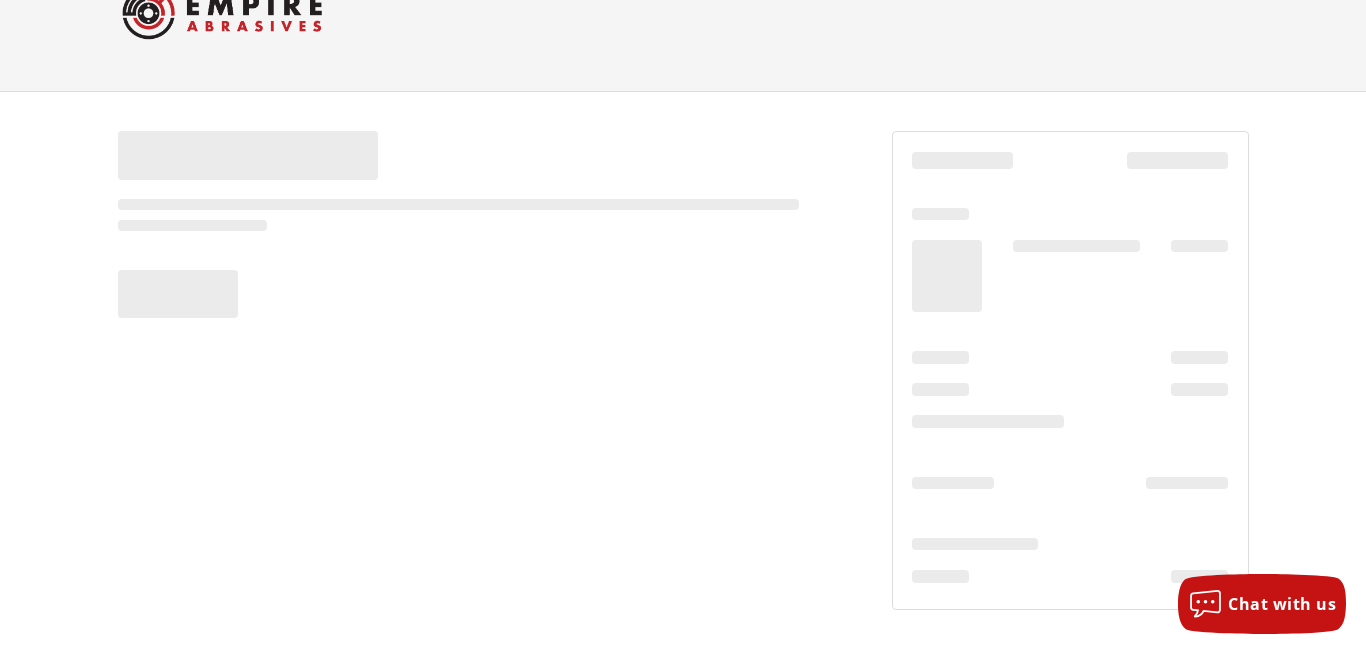 scroll, scrollTop: 65, scrollLeft: 0, axis: vertical 